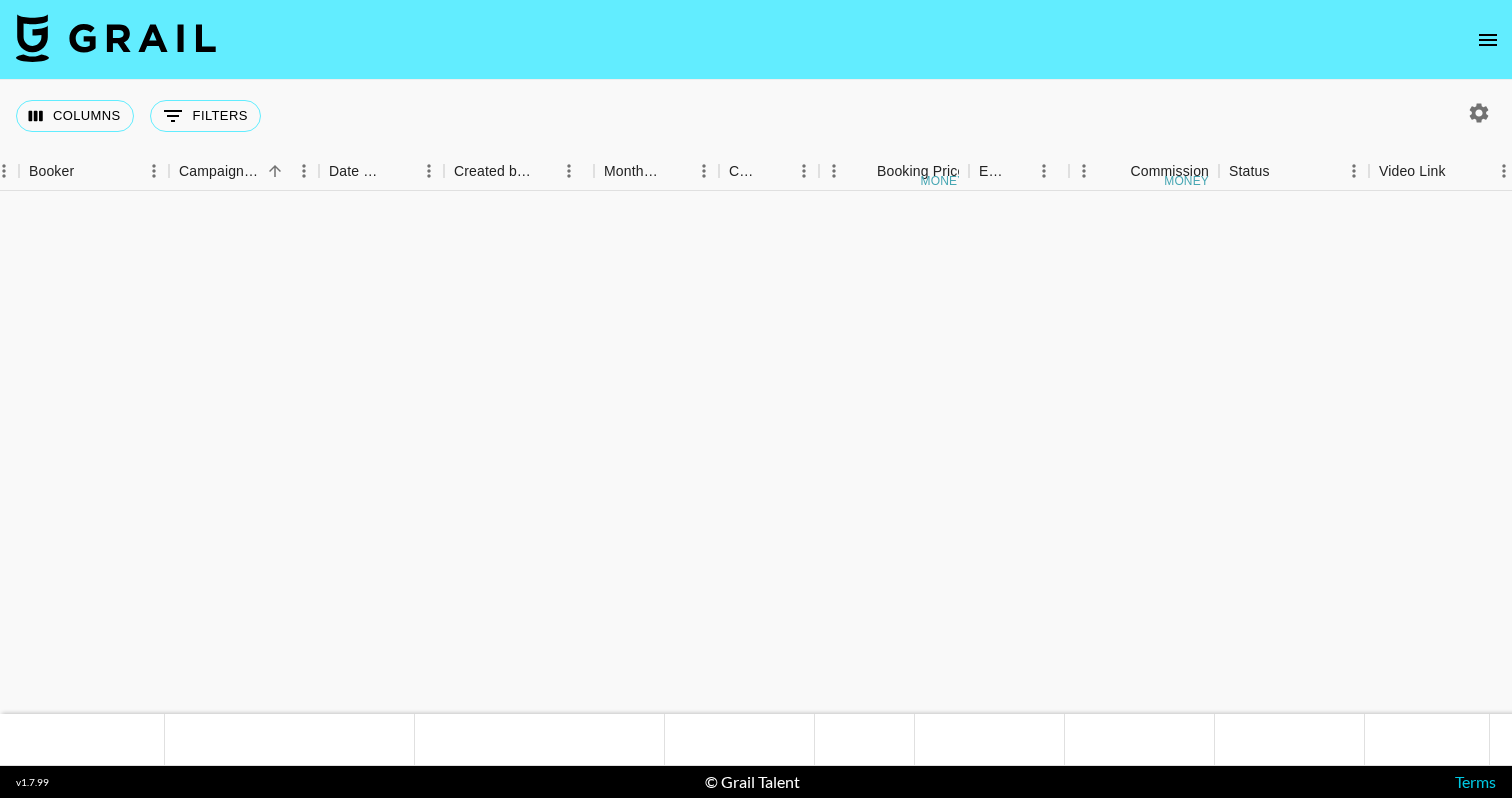 scroll, scrollTop: 0, scrollLeft: 0, axis: both 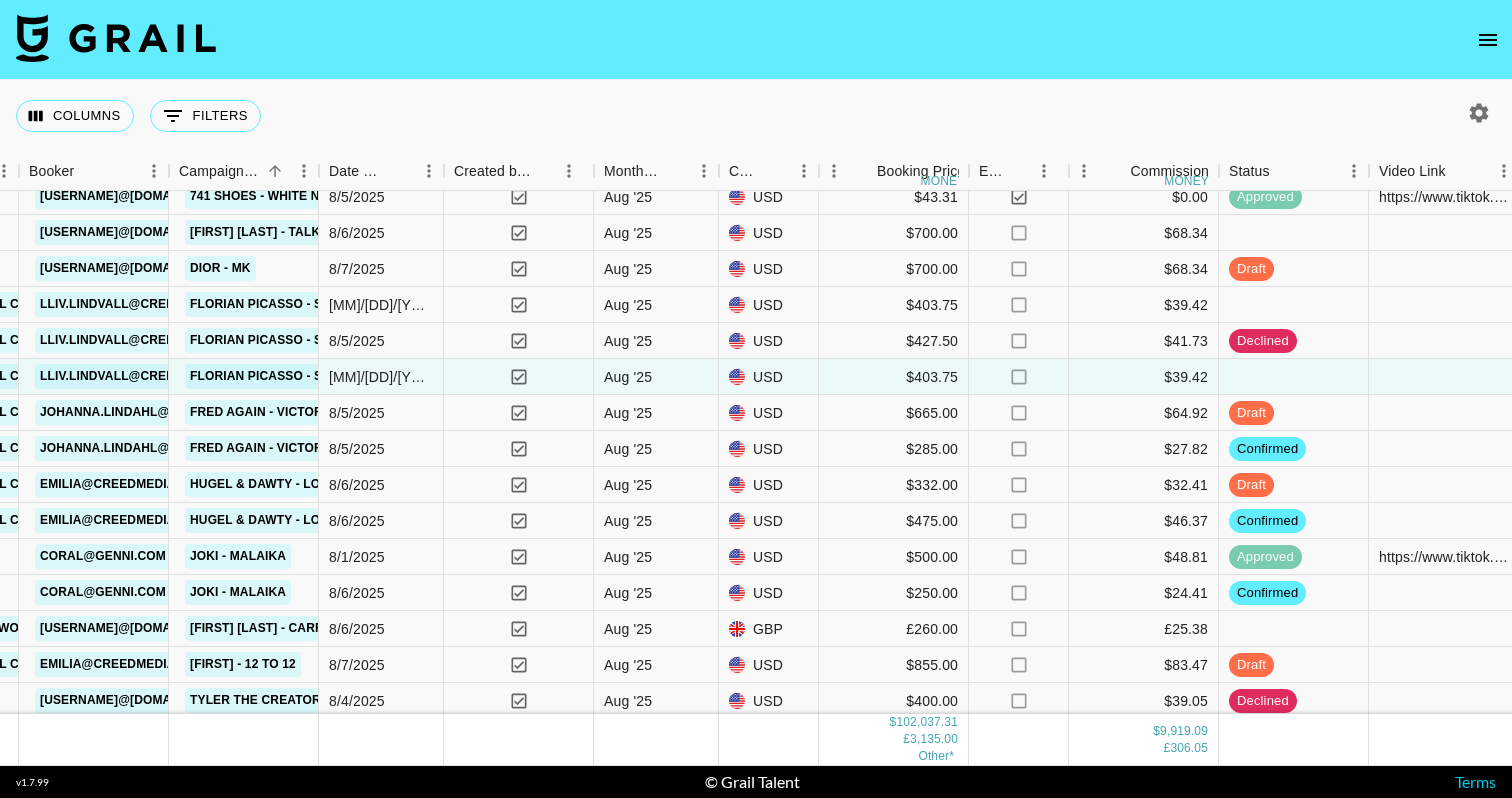click at bounding box center [756, 40] 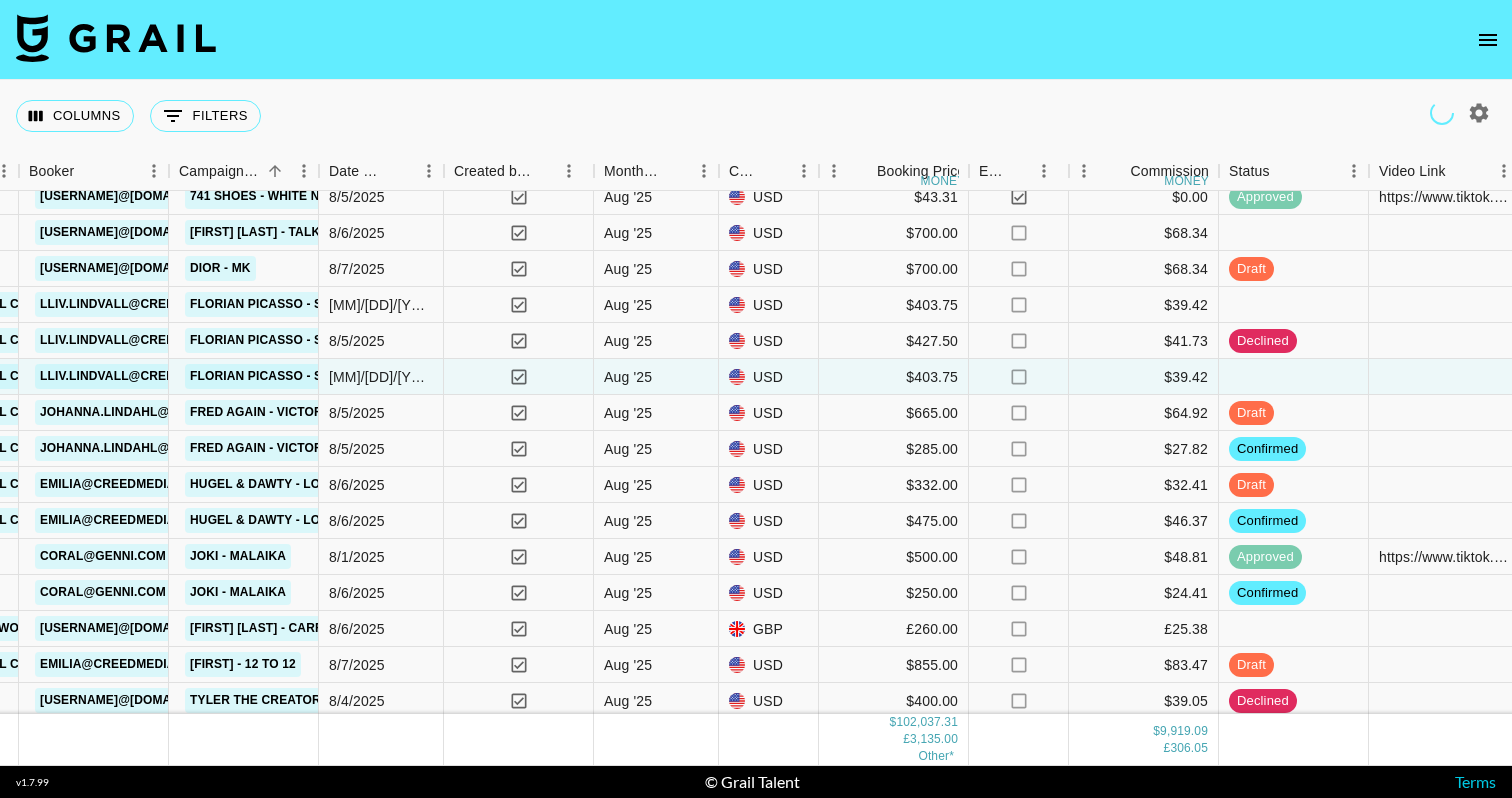 click 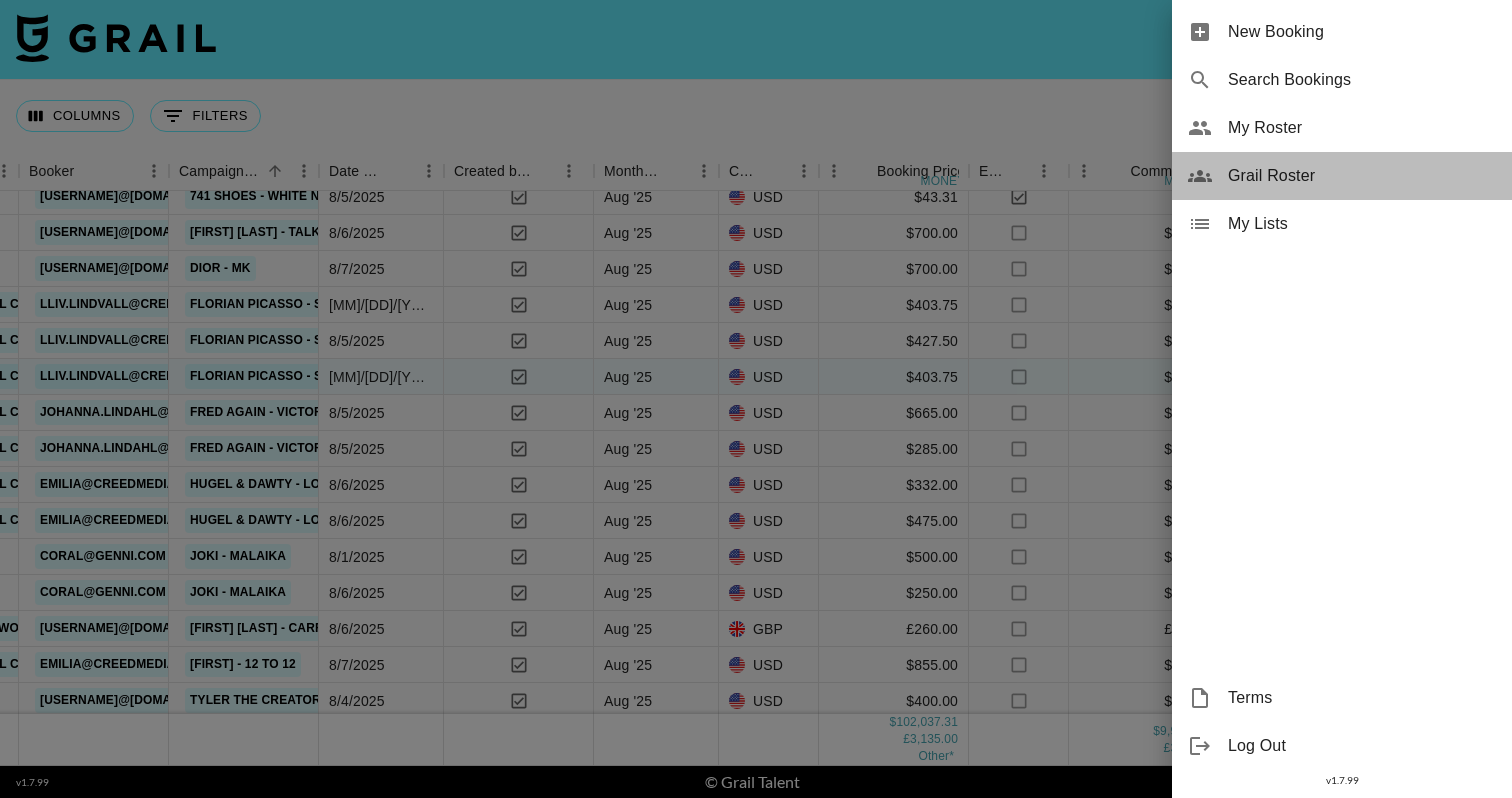 click on "Grail Roster" at bounding box center [1362, 176] 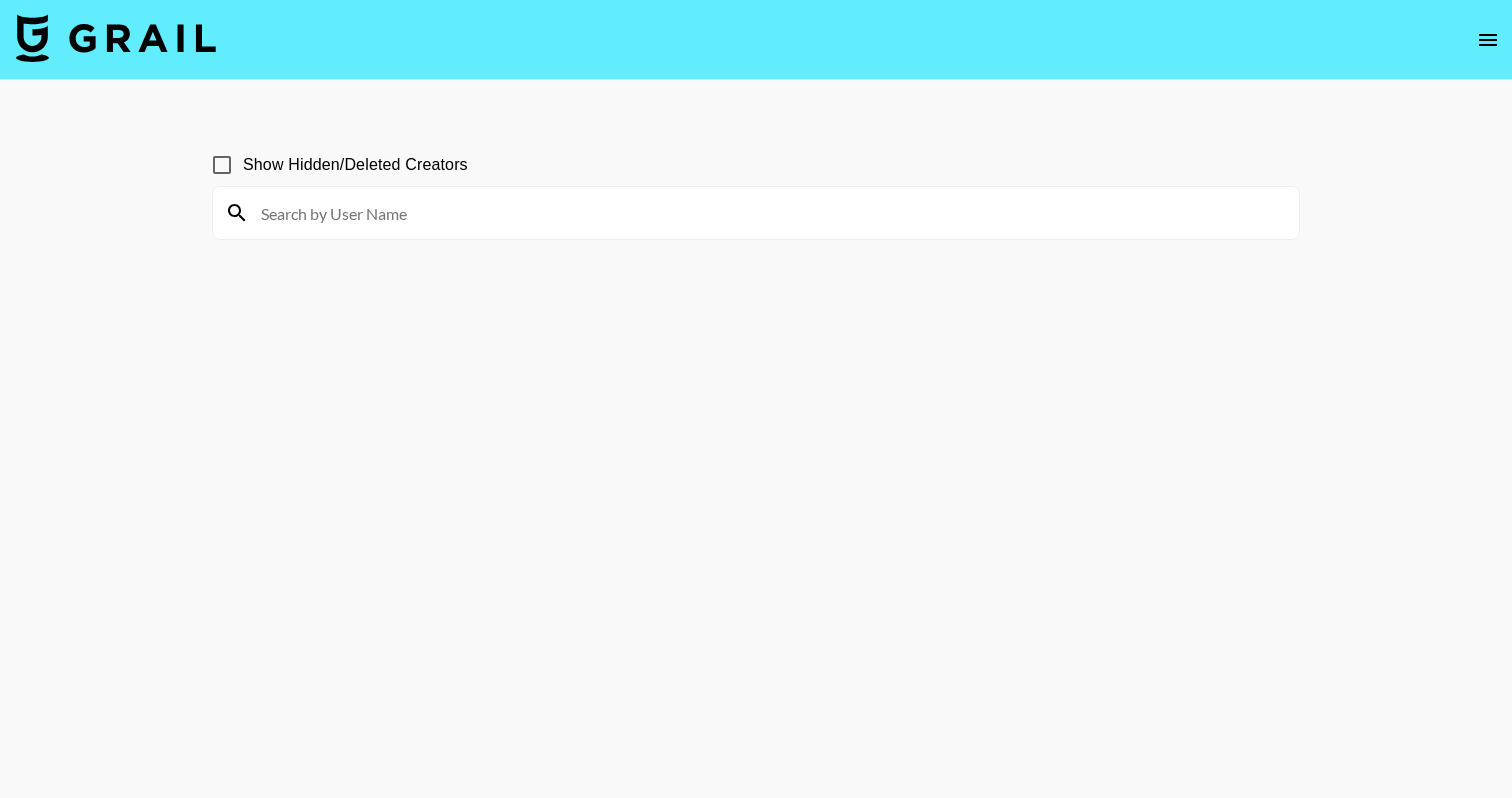 click at bounding box center (756, 213) 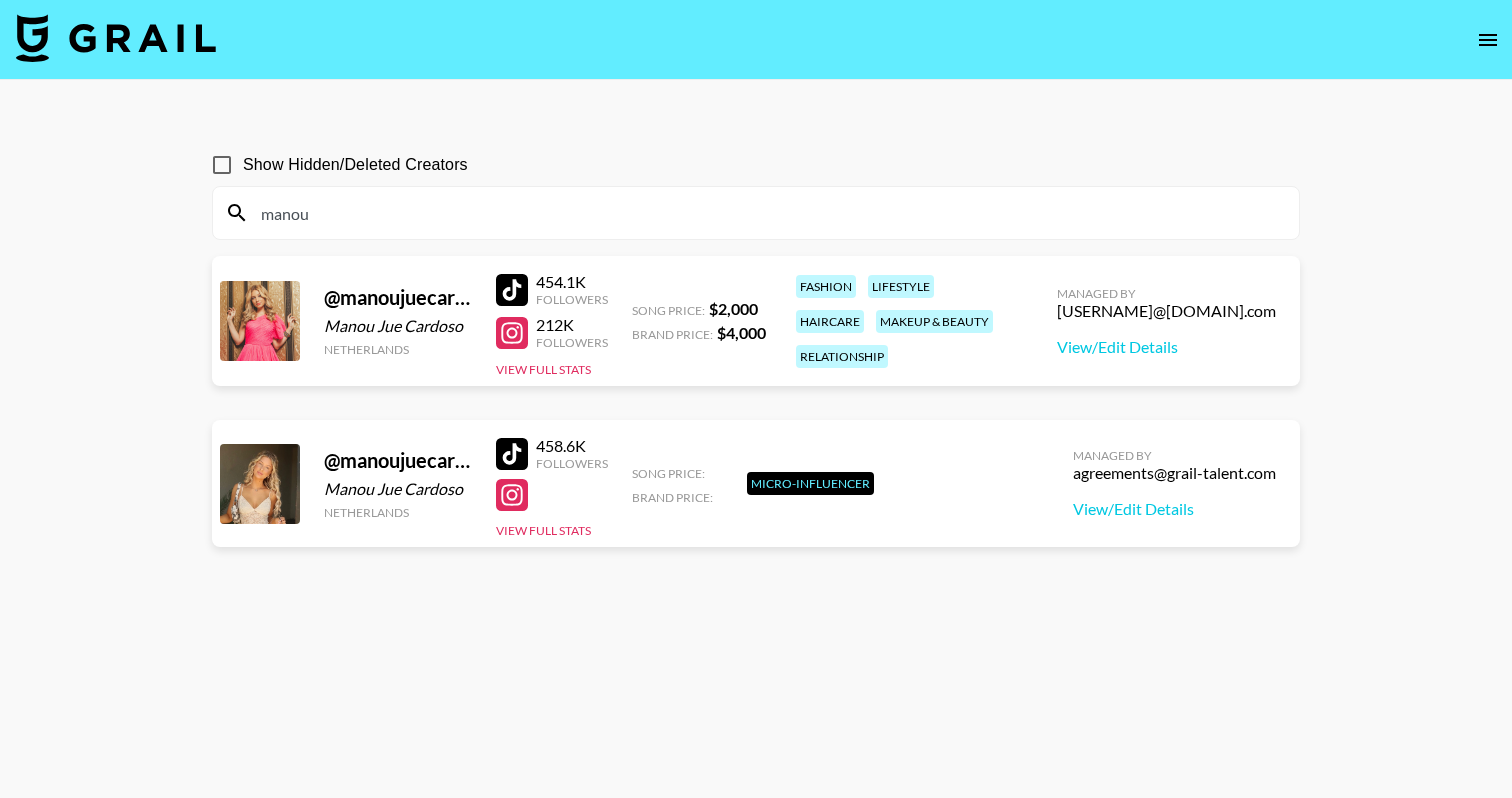 click on "manou" at bounding box center (768, 213) 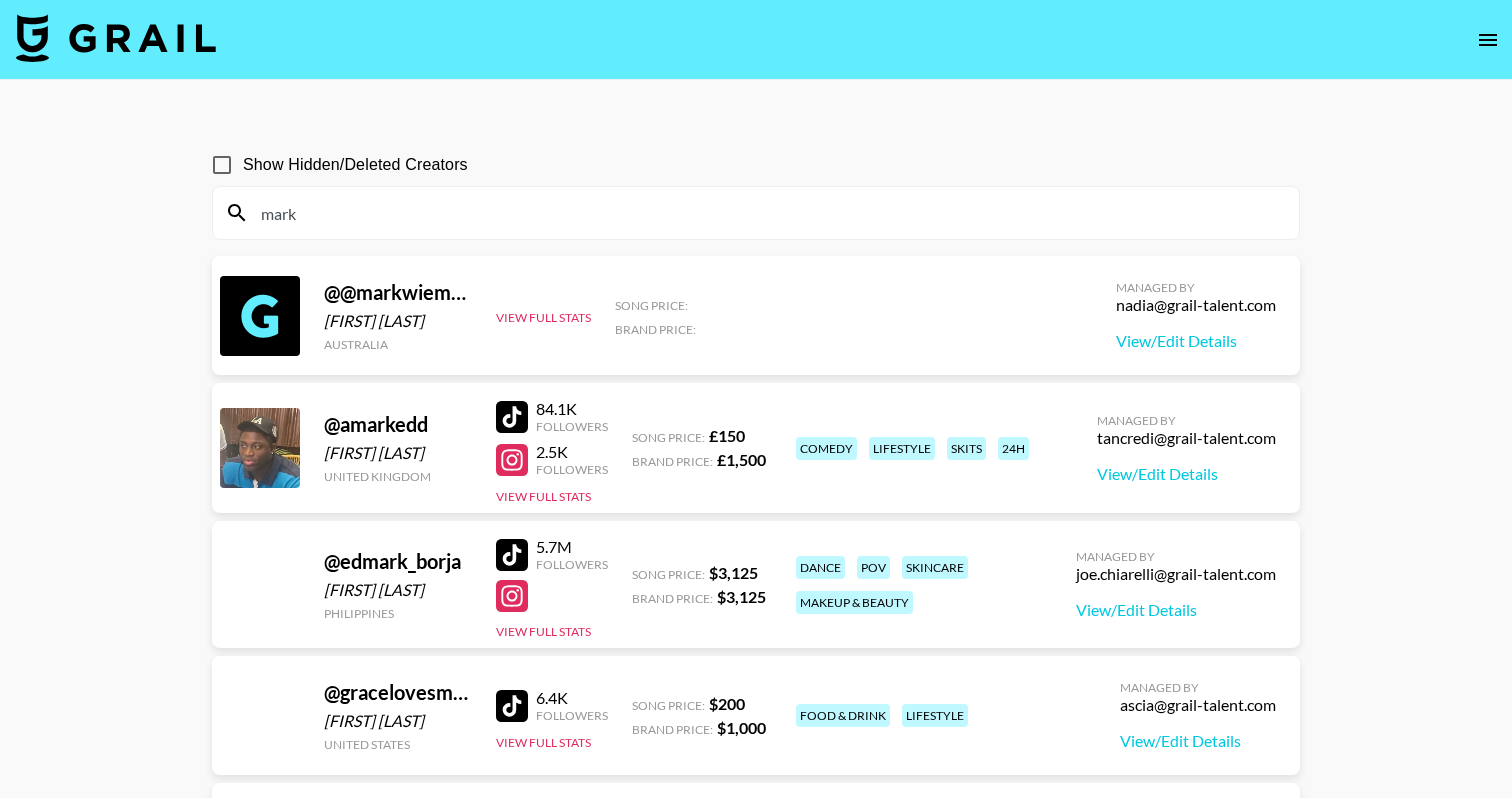 type on "marki" 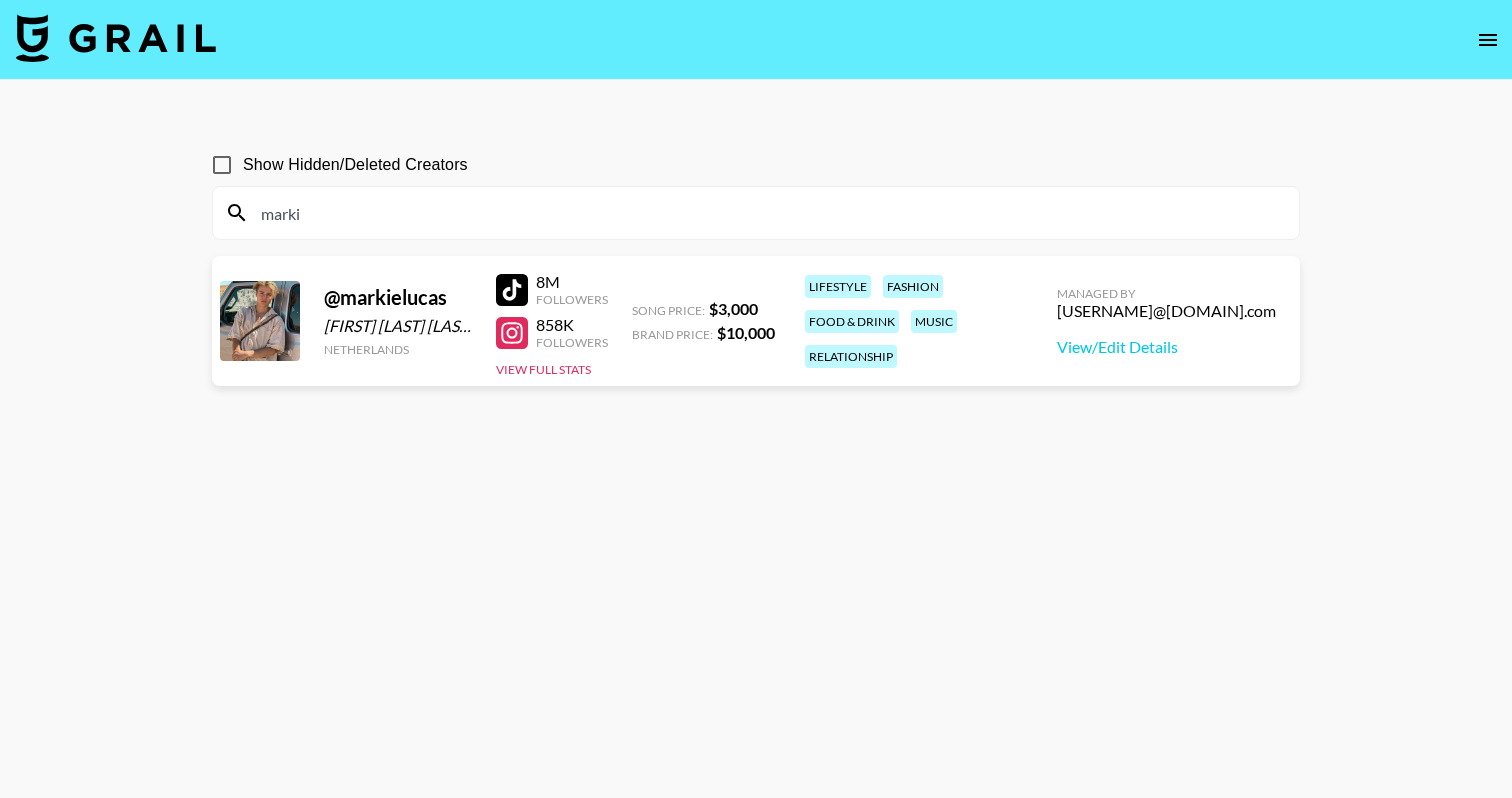 click on "marki" at bounding box center (768, 213) 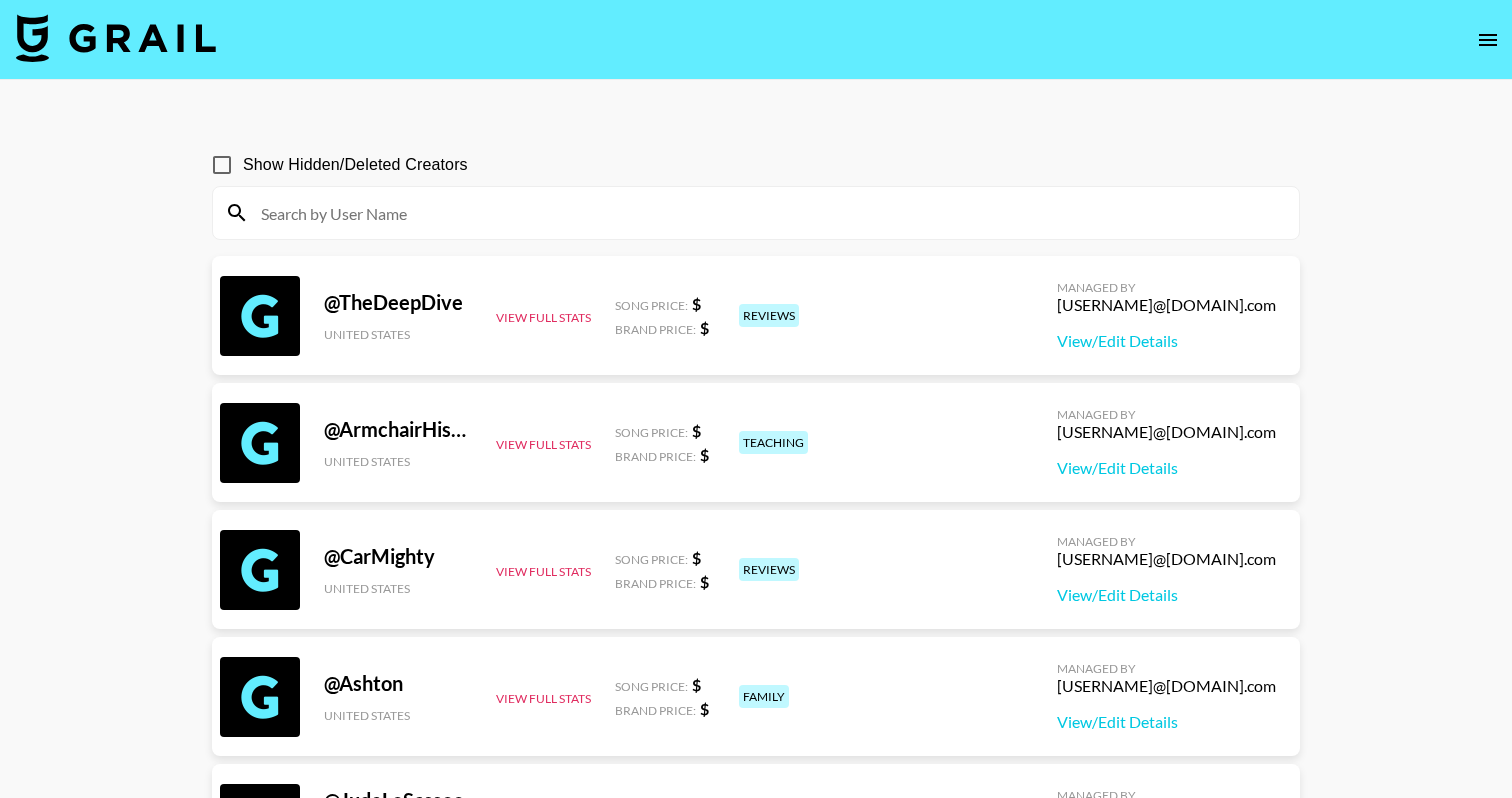 click 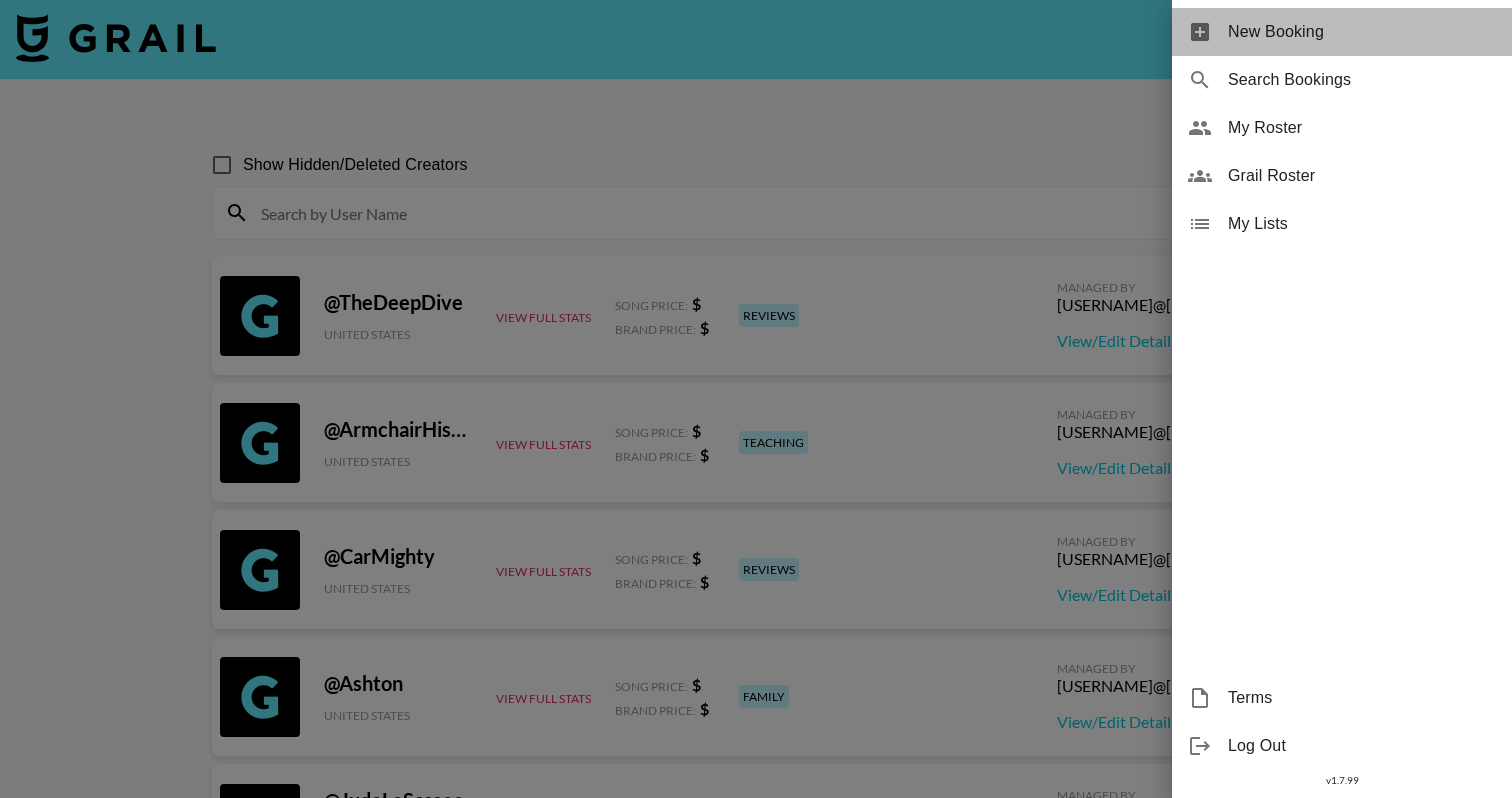 click on "New Booking" at bounding box center [1362, 32] 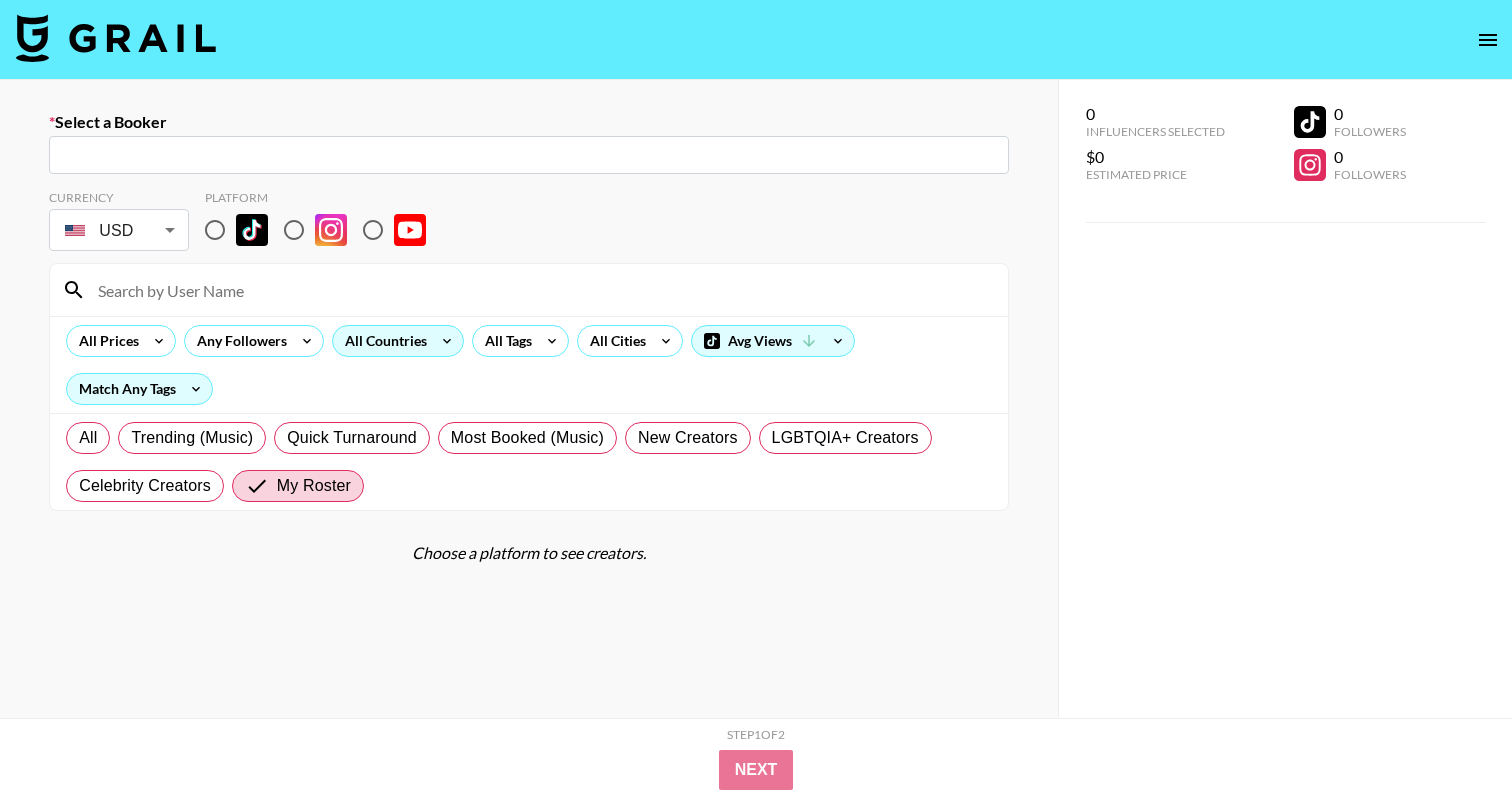 click on "All Countries" at bounding box center (398, 341) 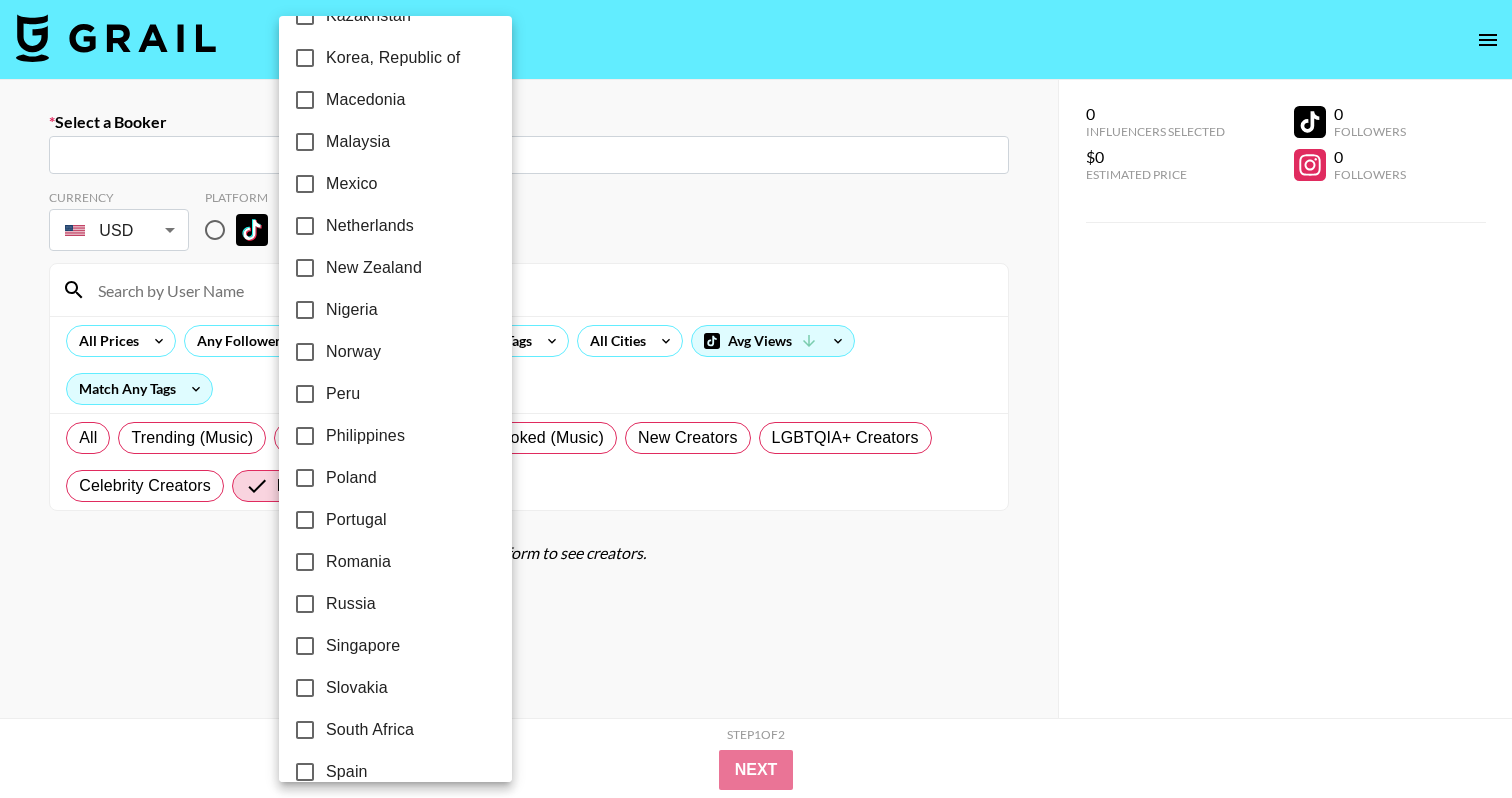 scroll, scrollTop: 1049, scrollLeft: 0, axis: vertical 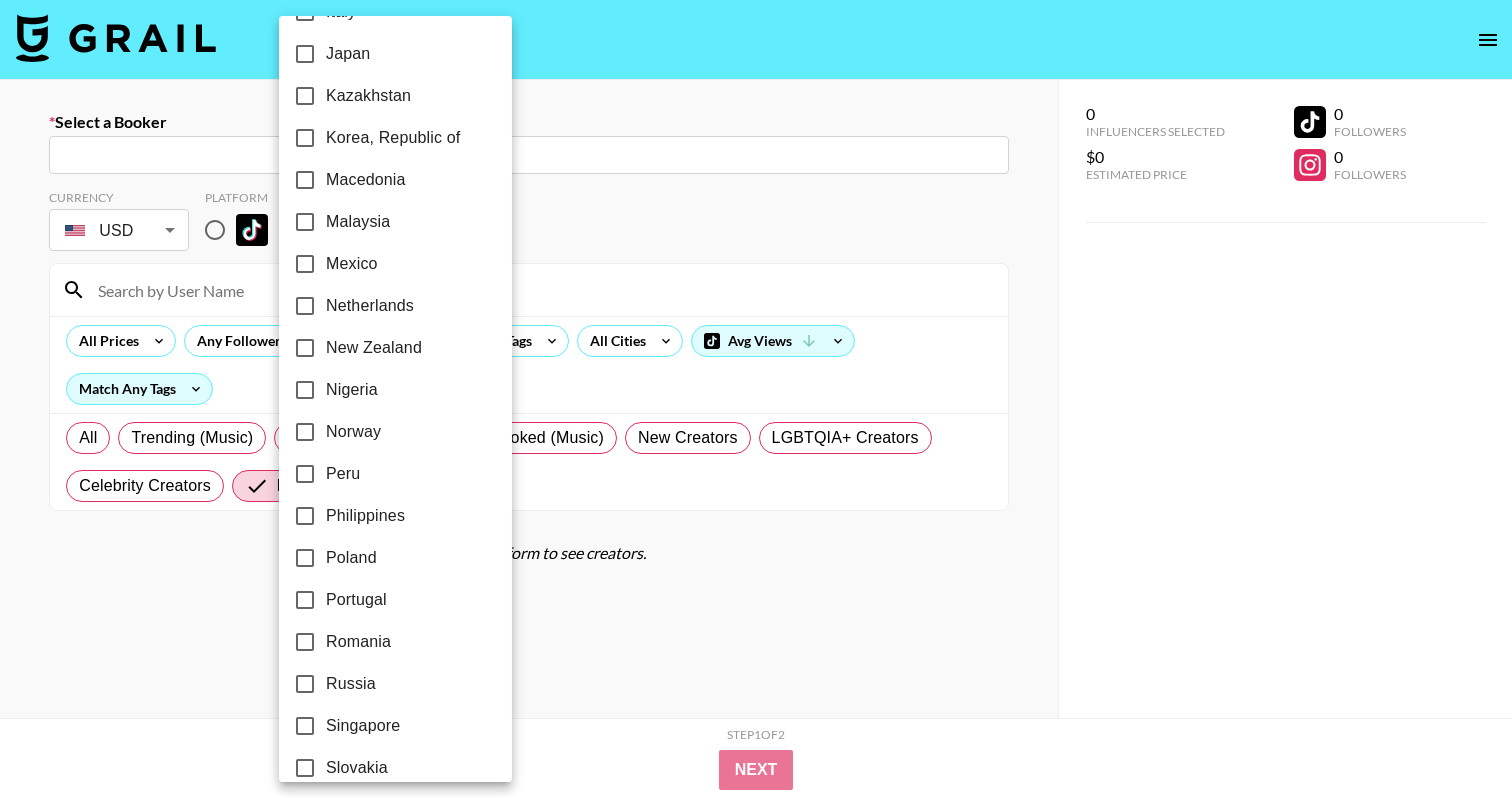 click on "Netherlands" at bounding box center (370, 306) 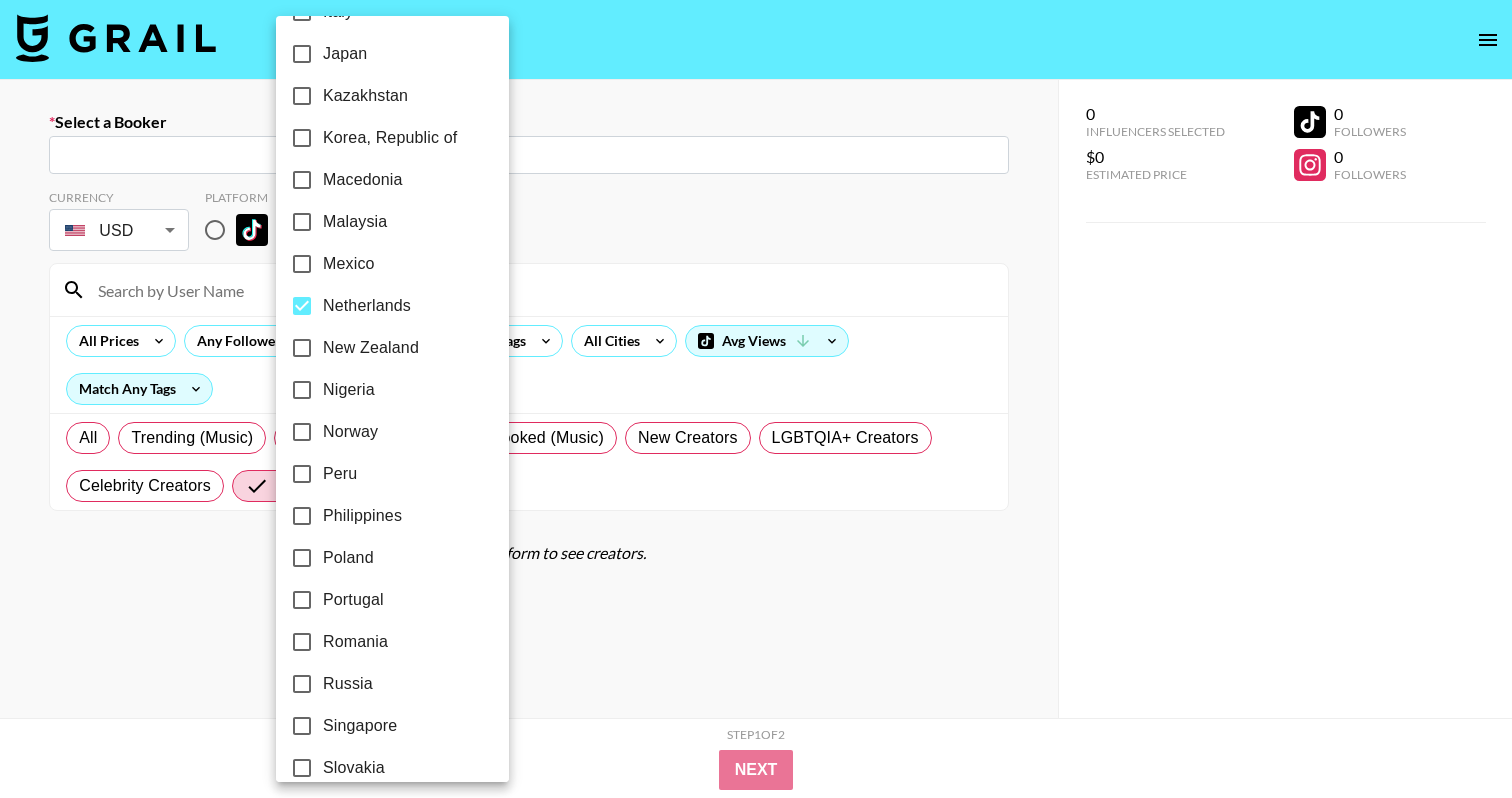 click at bounding box center (756, 399) 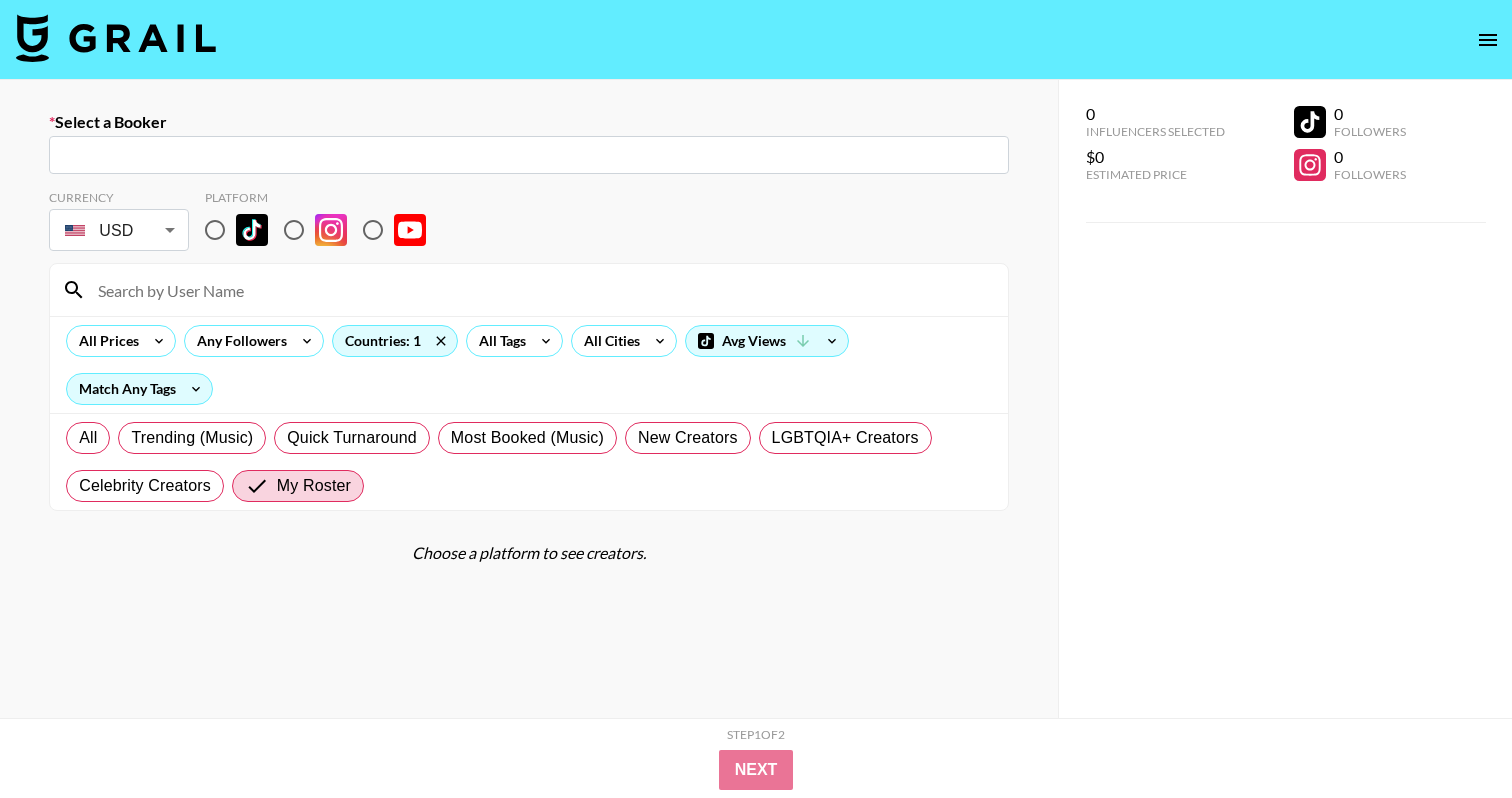 click at bounding box center (215, 230) 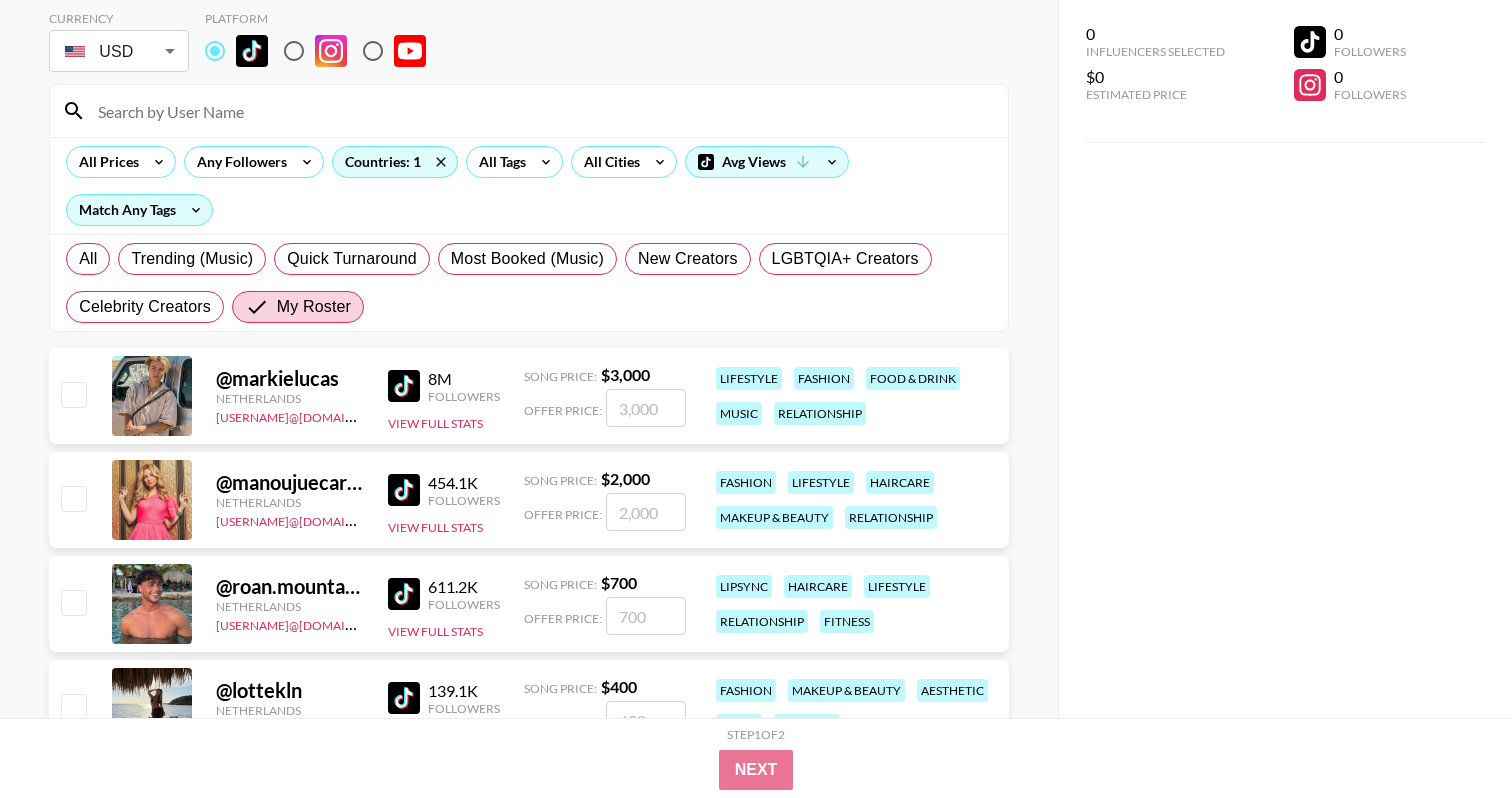 scroll, scrollTop: 138, scrollLeft: 0, axis: vertical 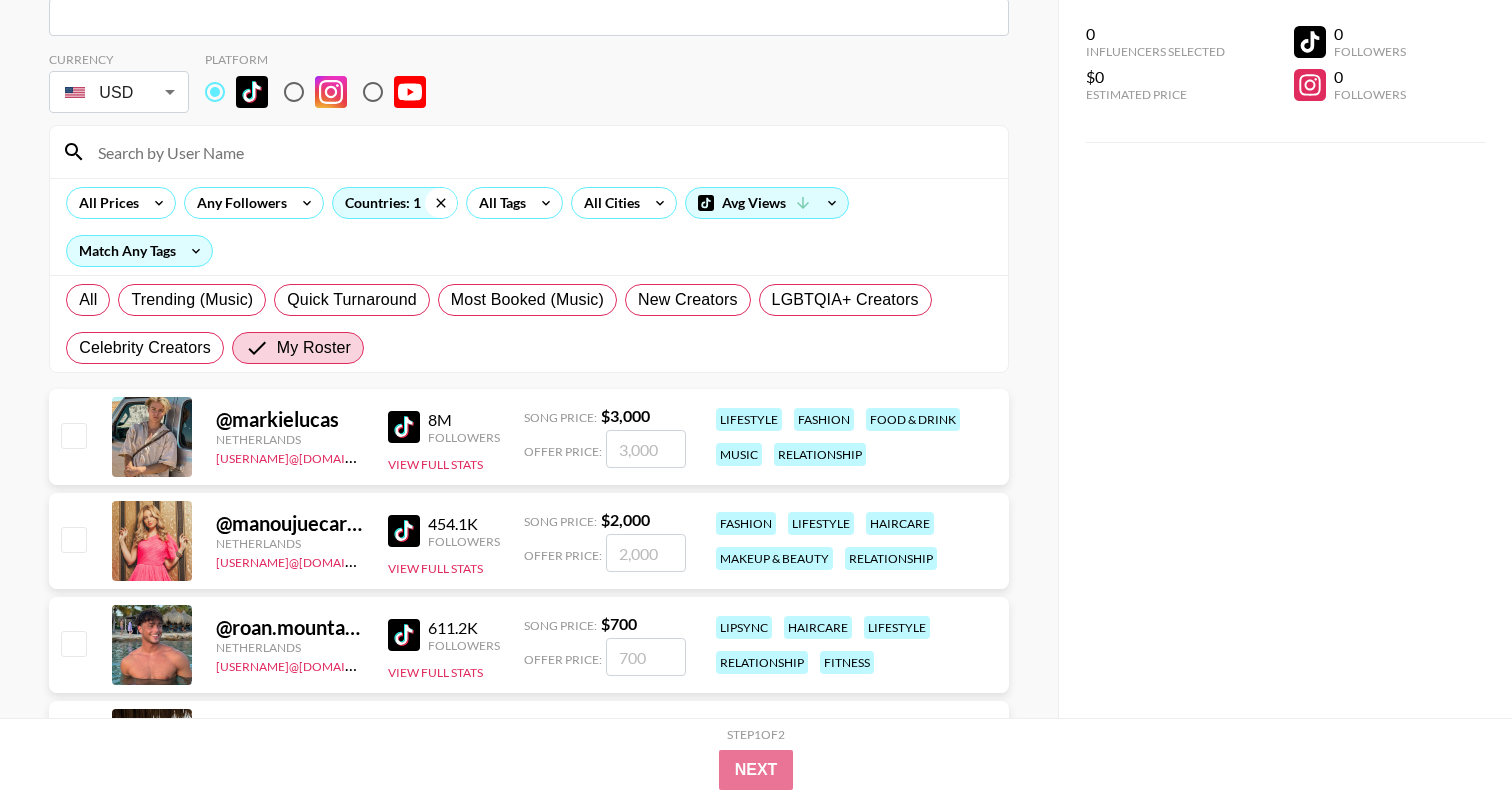 click 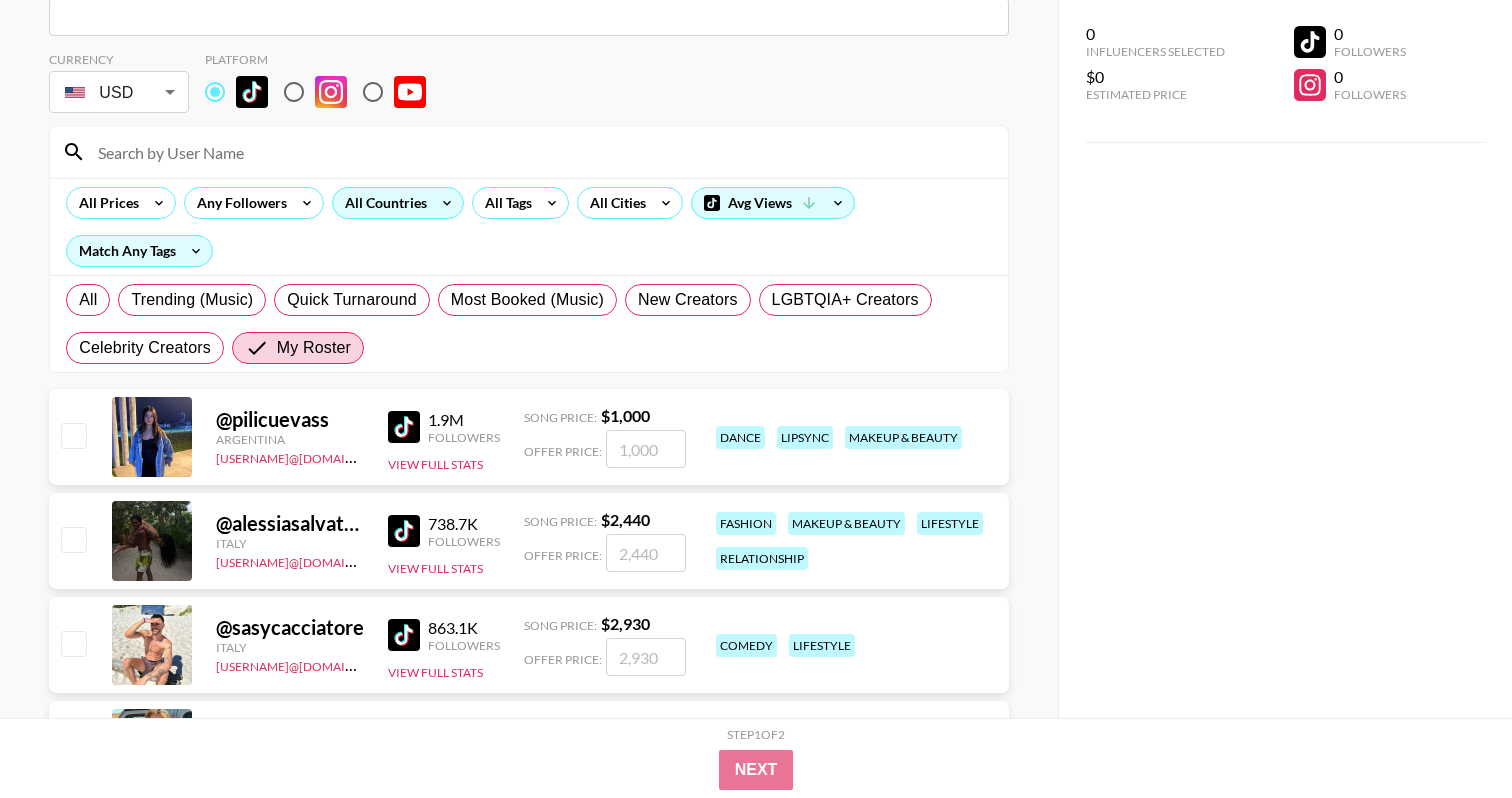 click at bounding box center (541, 152) 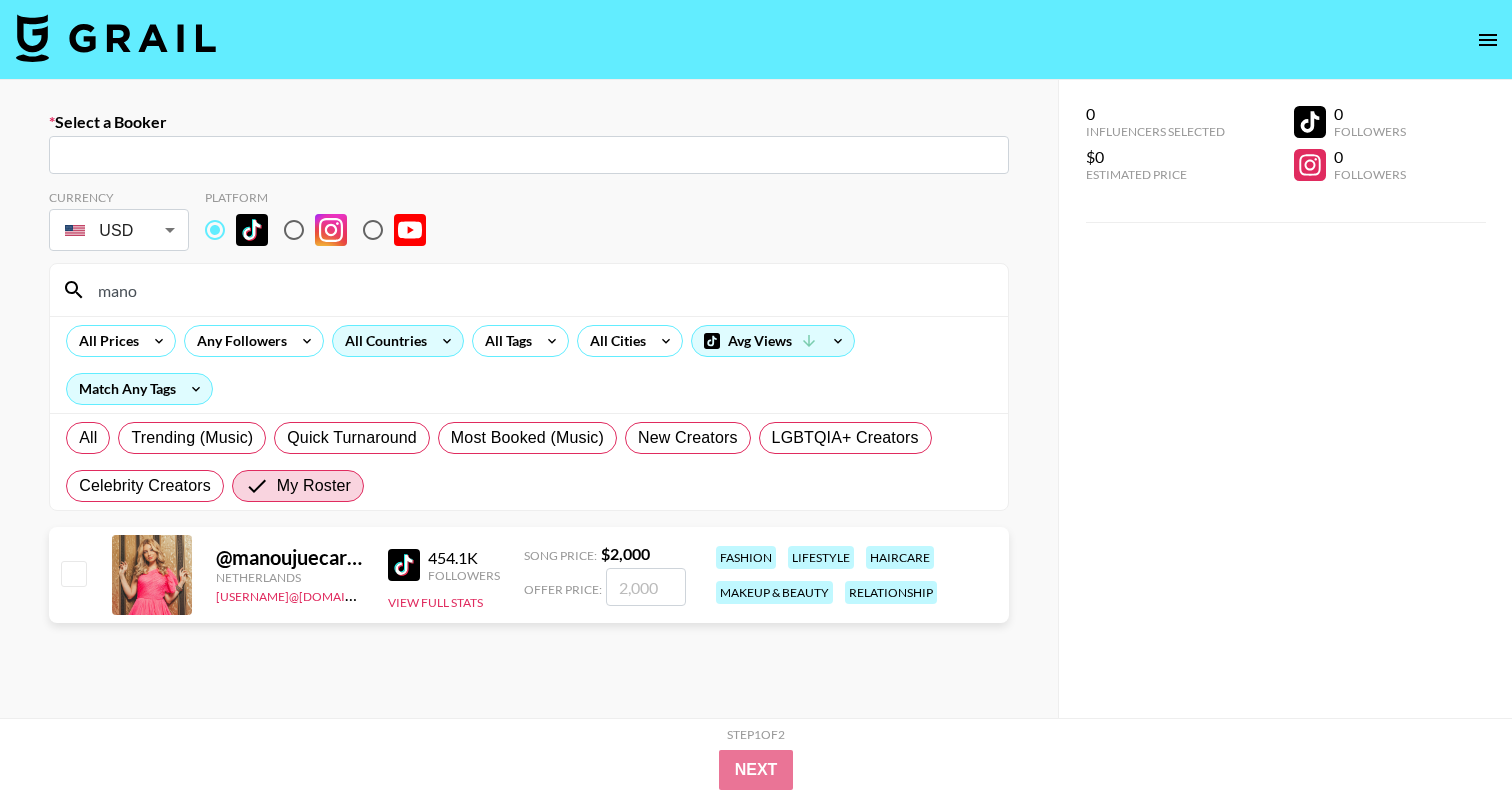 scroll, scrollTop: 0, scrollLeft: 0, axis: both 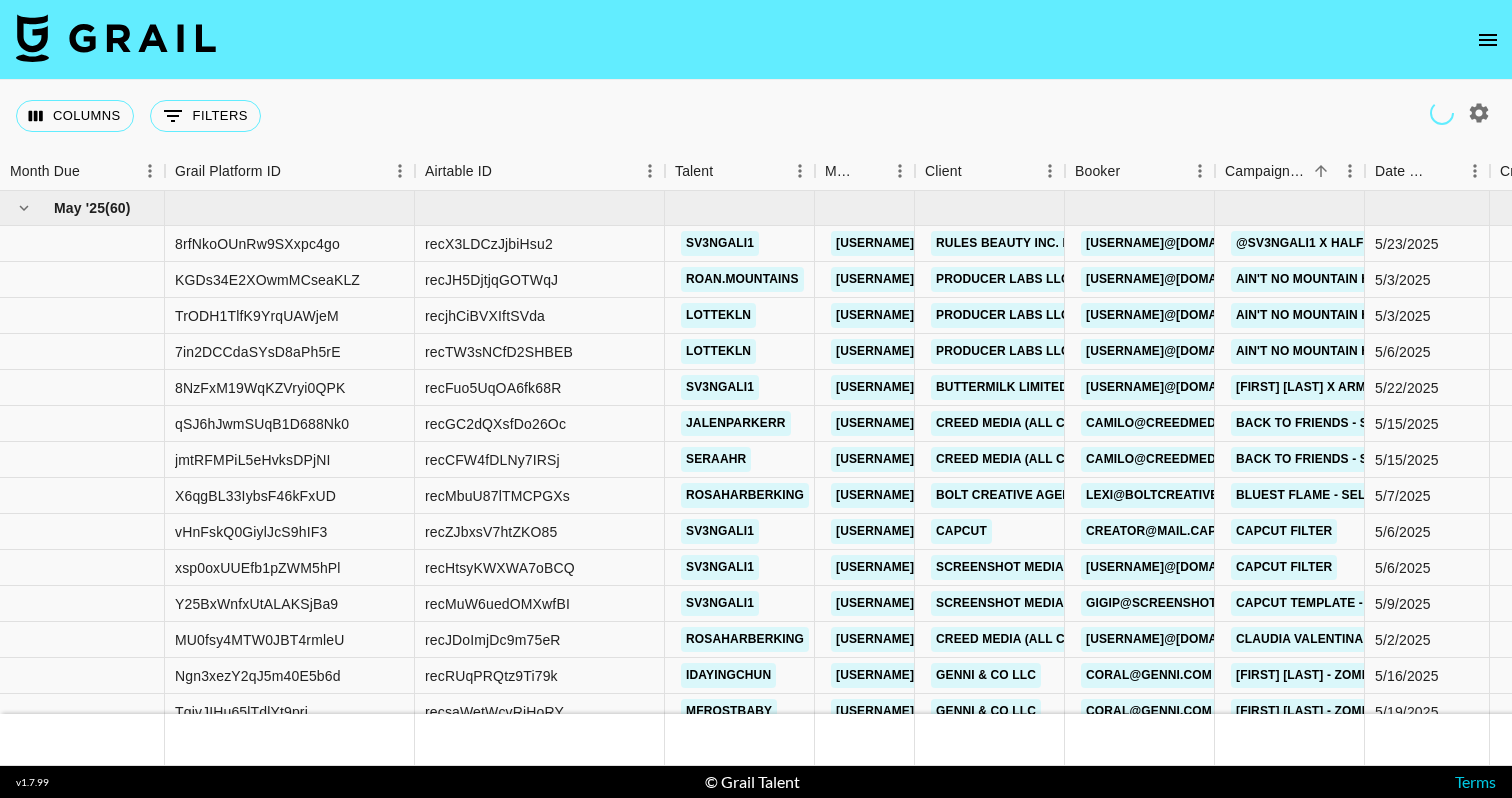 click 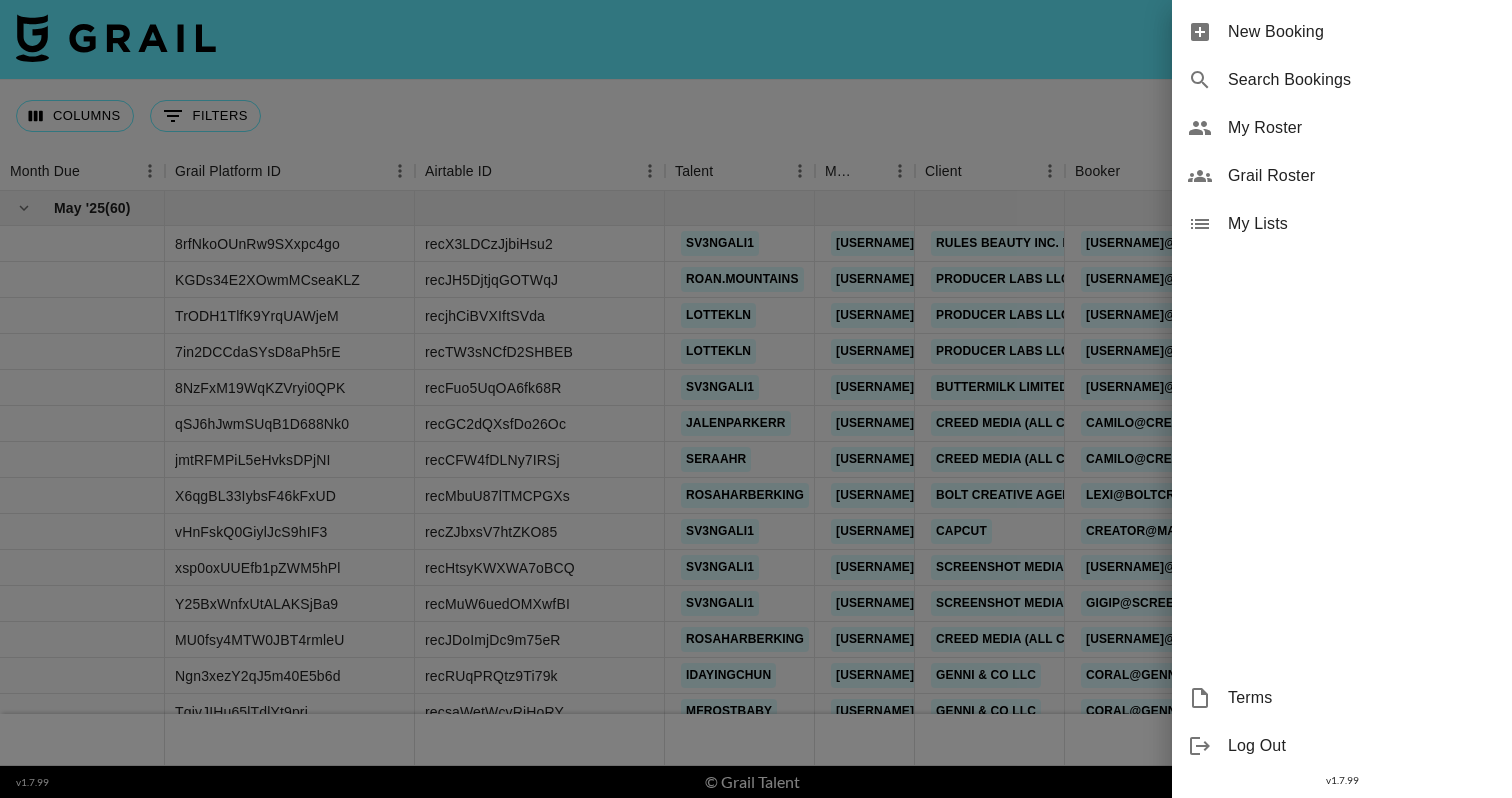 click on "Grail Roster" at bounding box center [1342, 176] 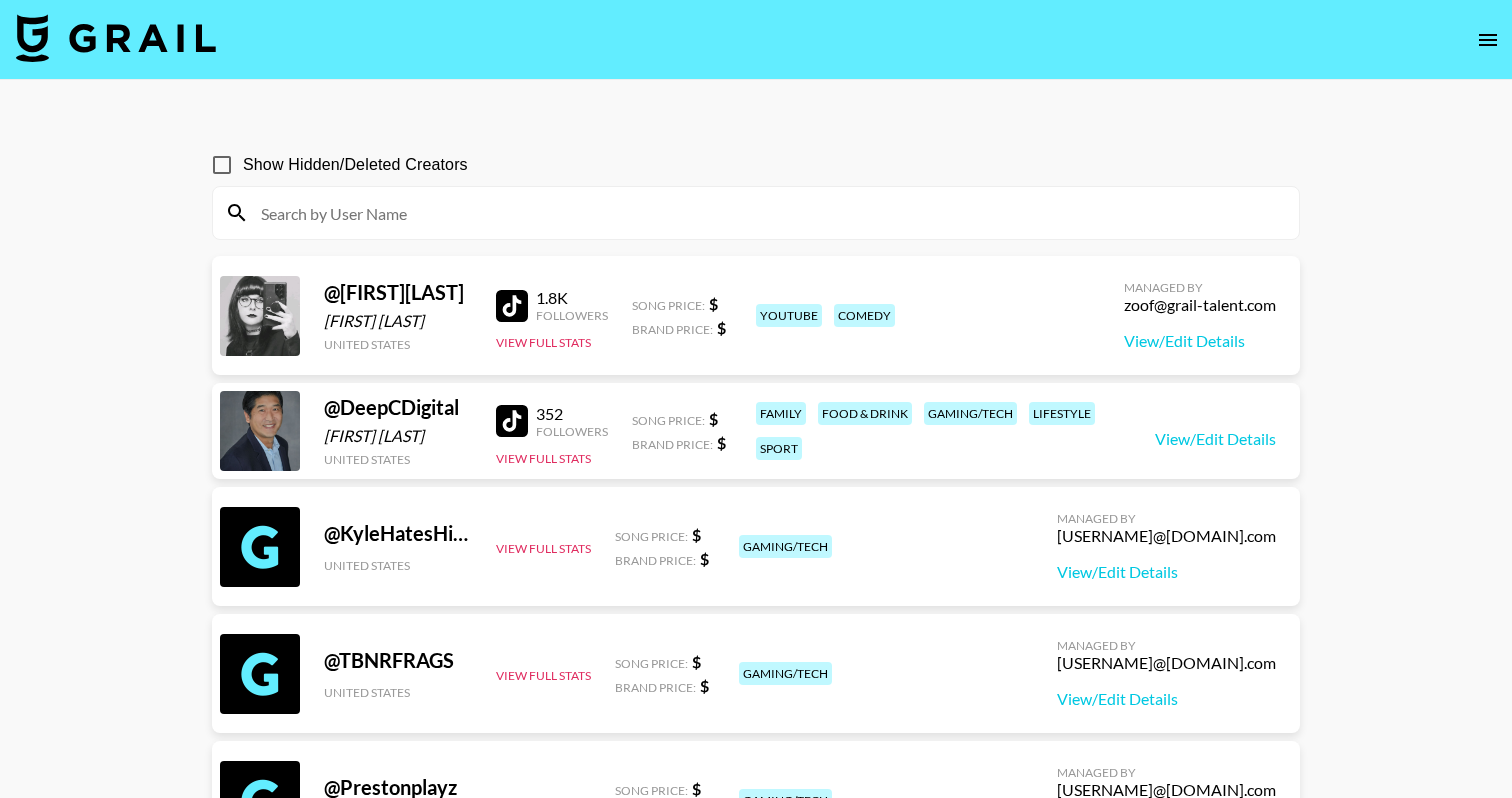 click at bounding box center (768, 213) 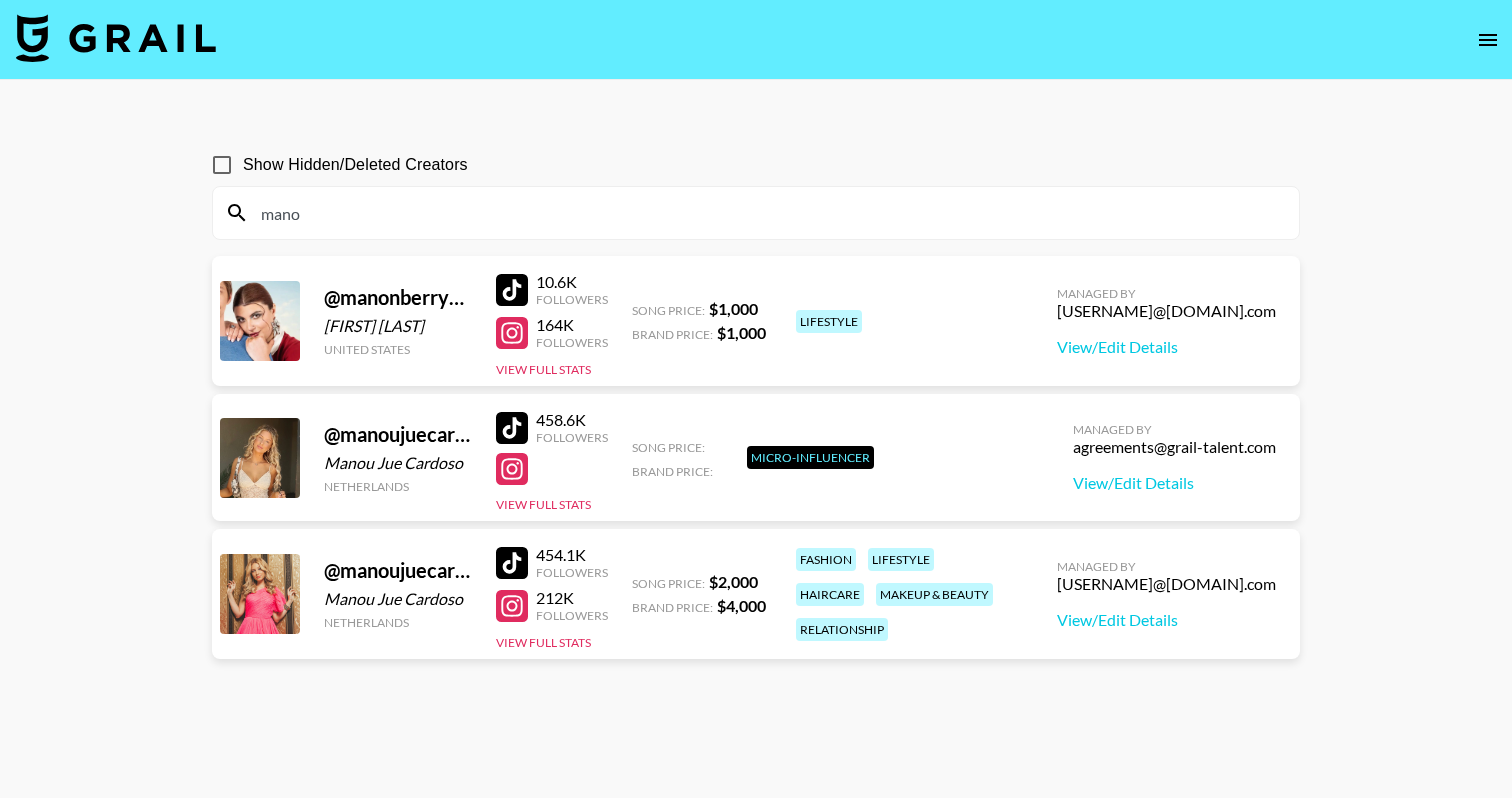 click on "mano" at bounding box center [768, 213] 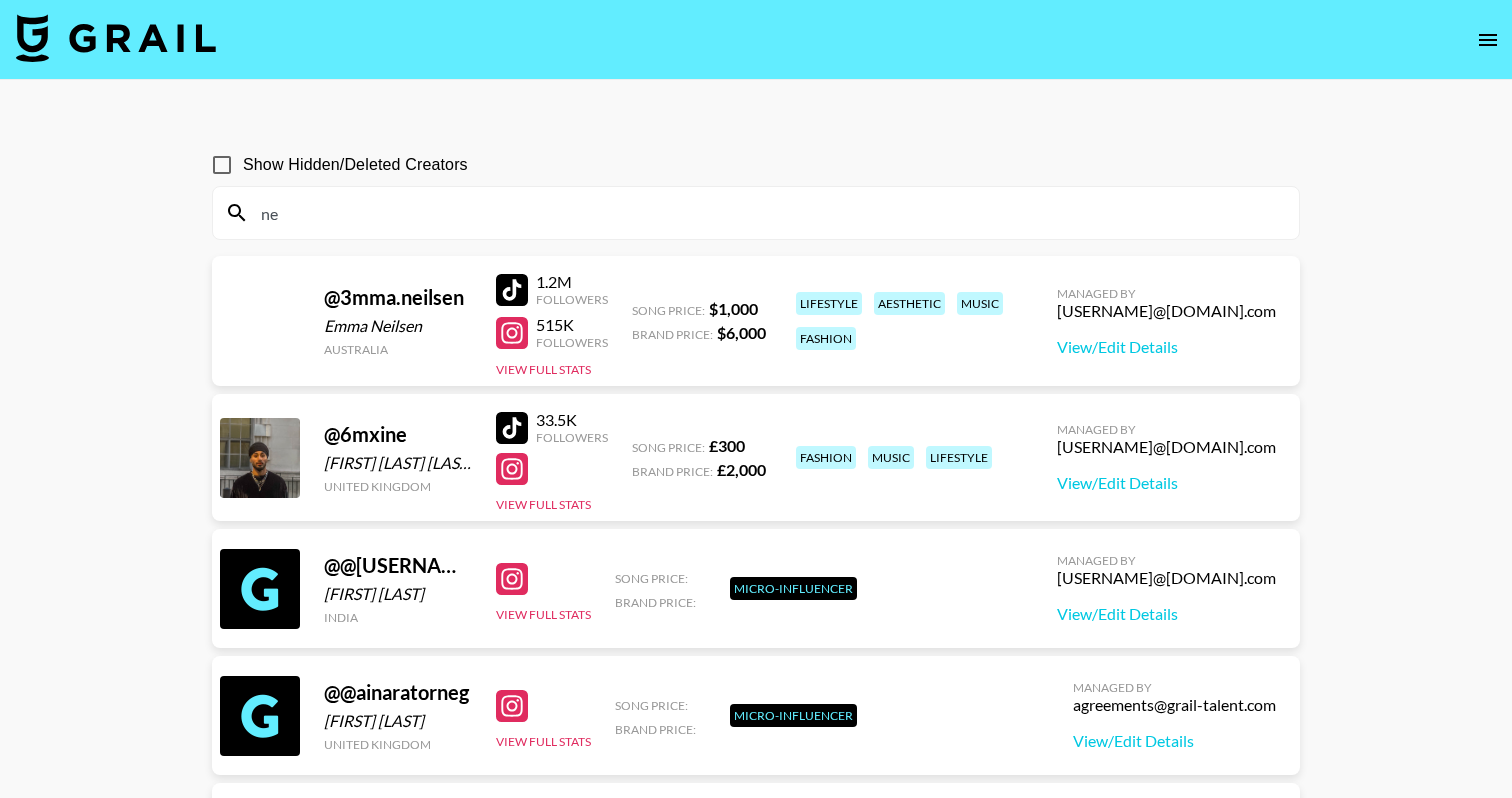 type on "n" 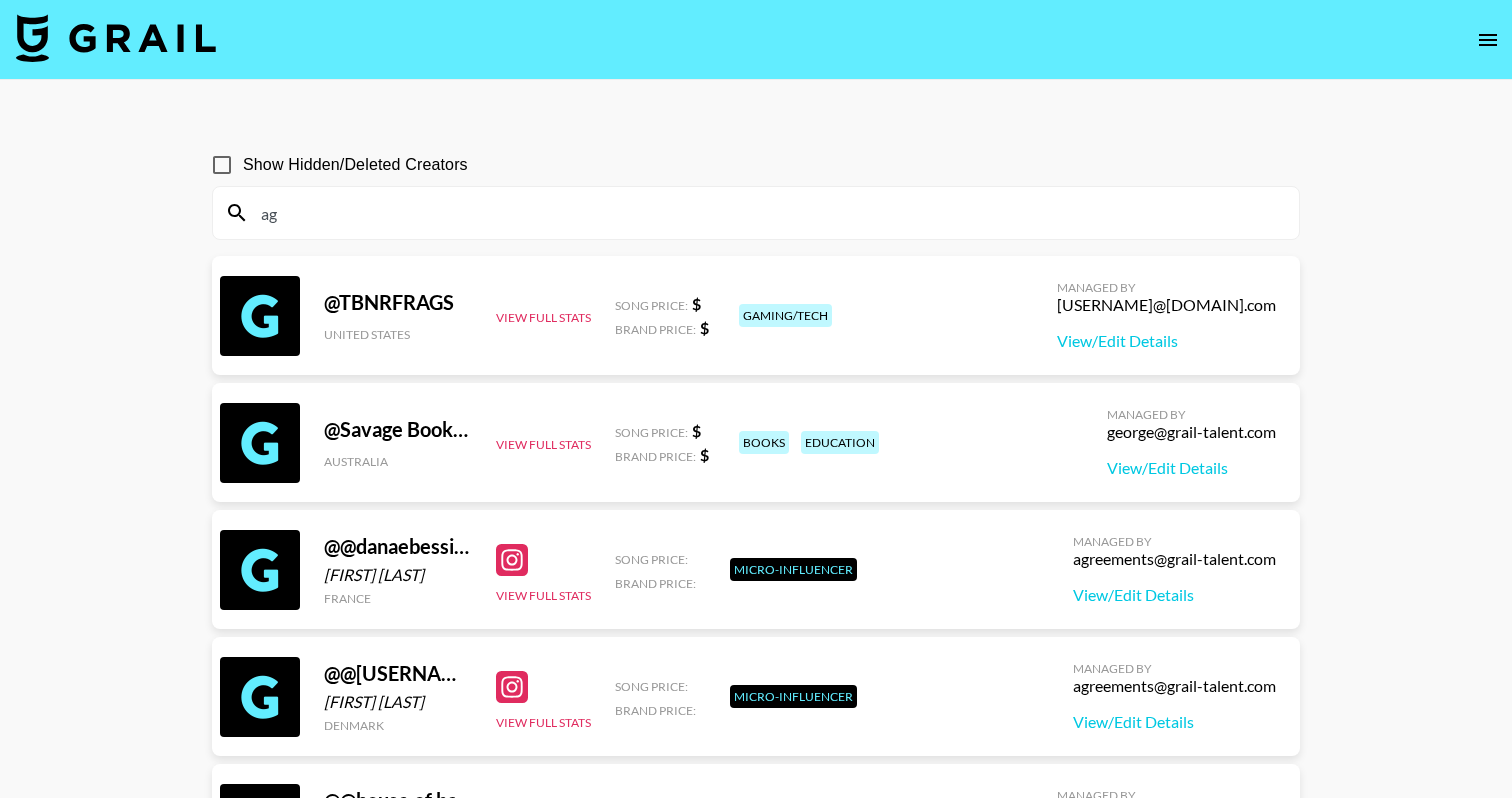 type on "a" 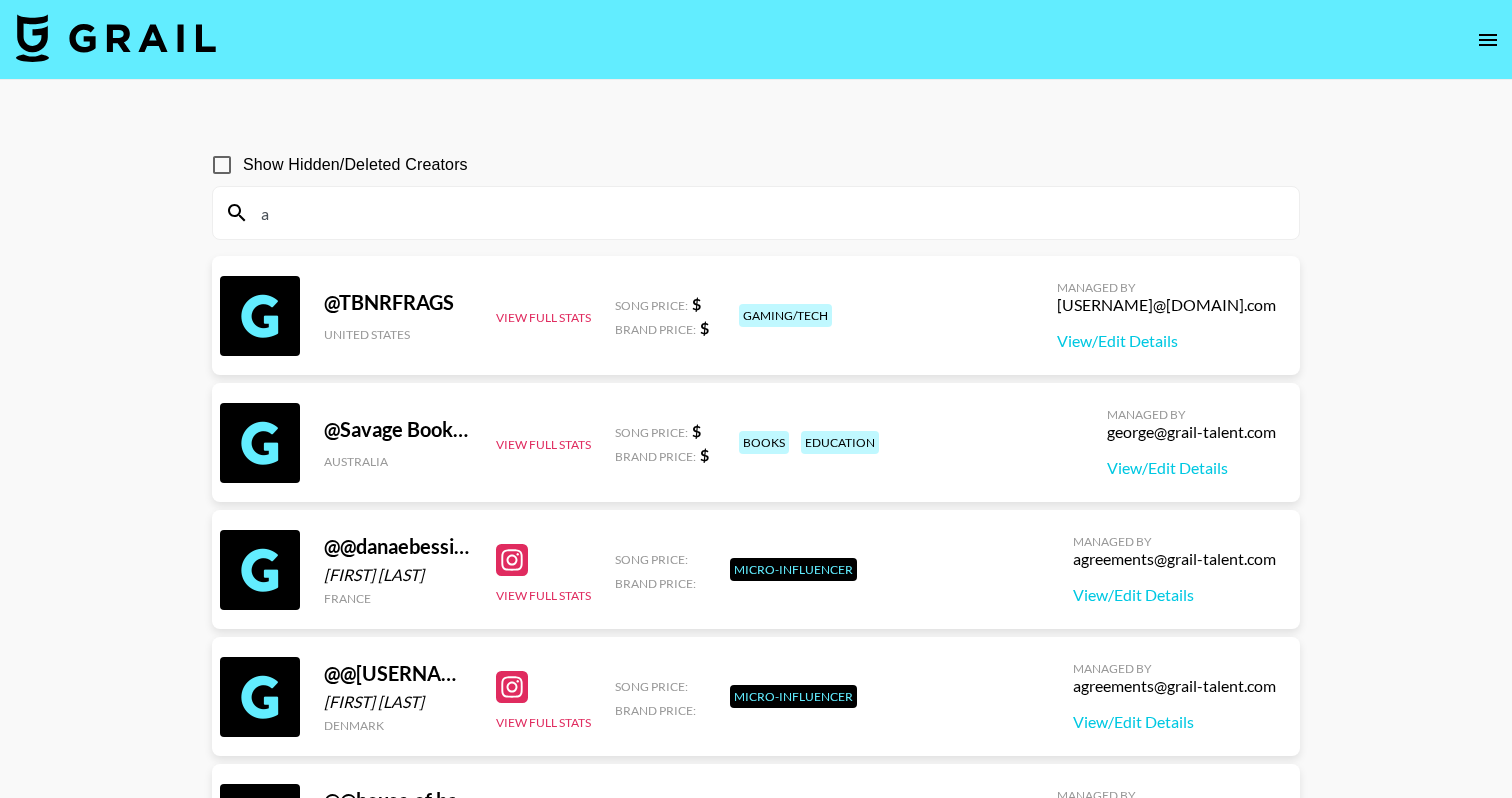 type 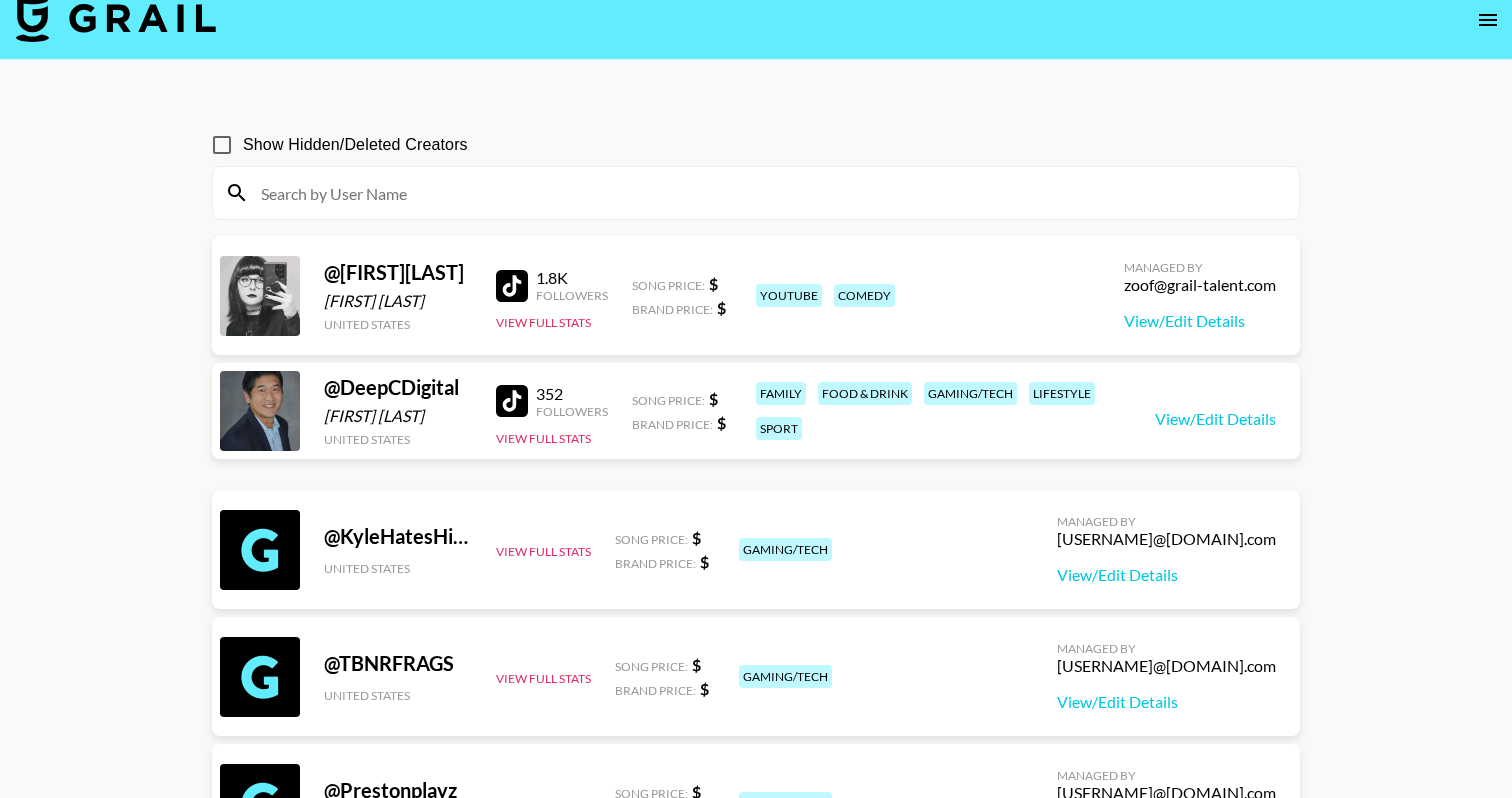scroll, scrollTop: 27, scrollLeft: 0, axis: vertical 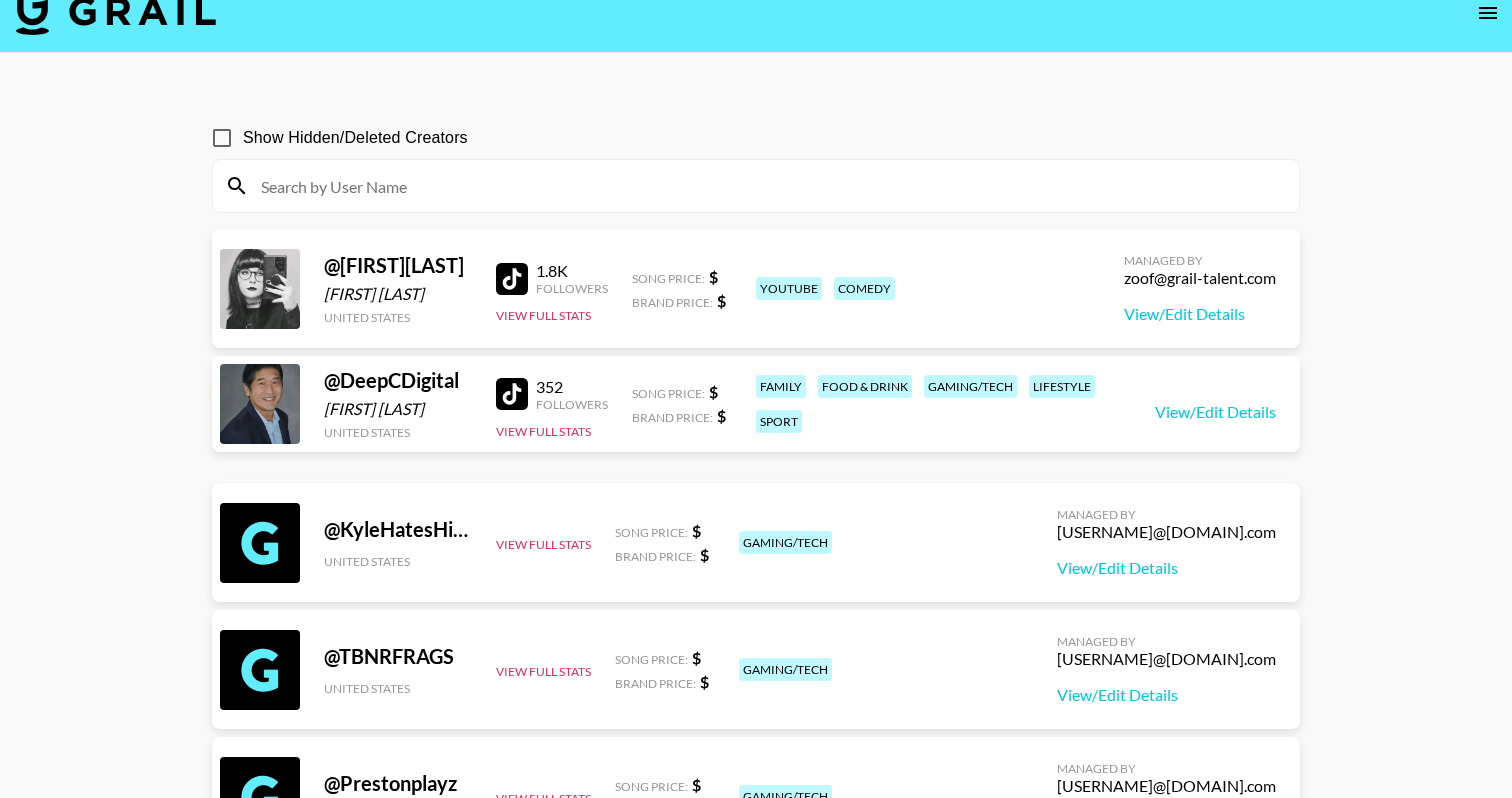 click 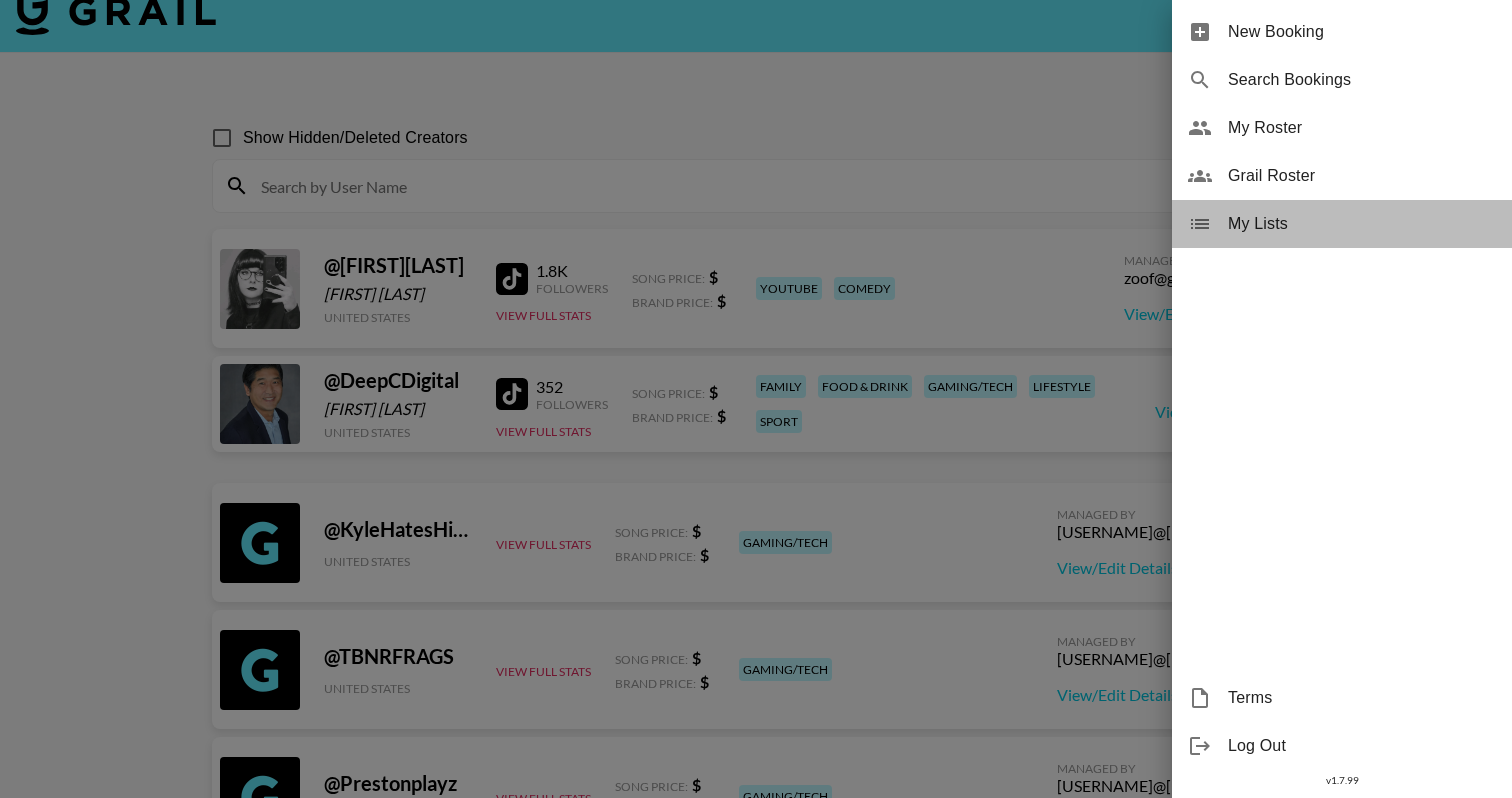 click on "My Lists" at bounding box center (1342, 224) 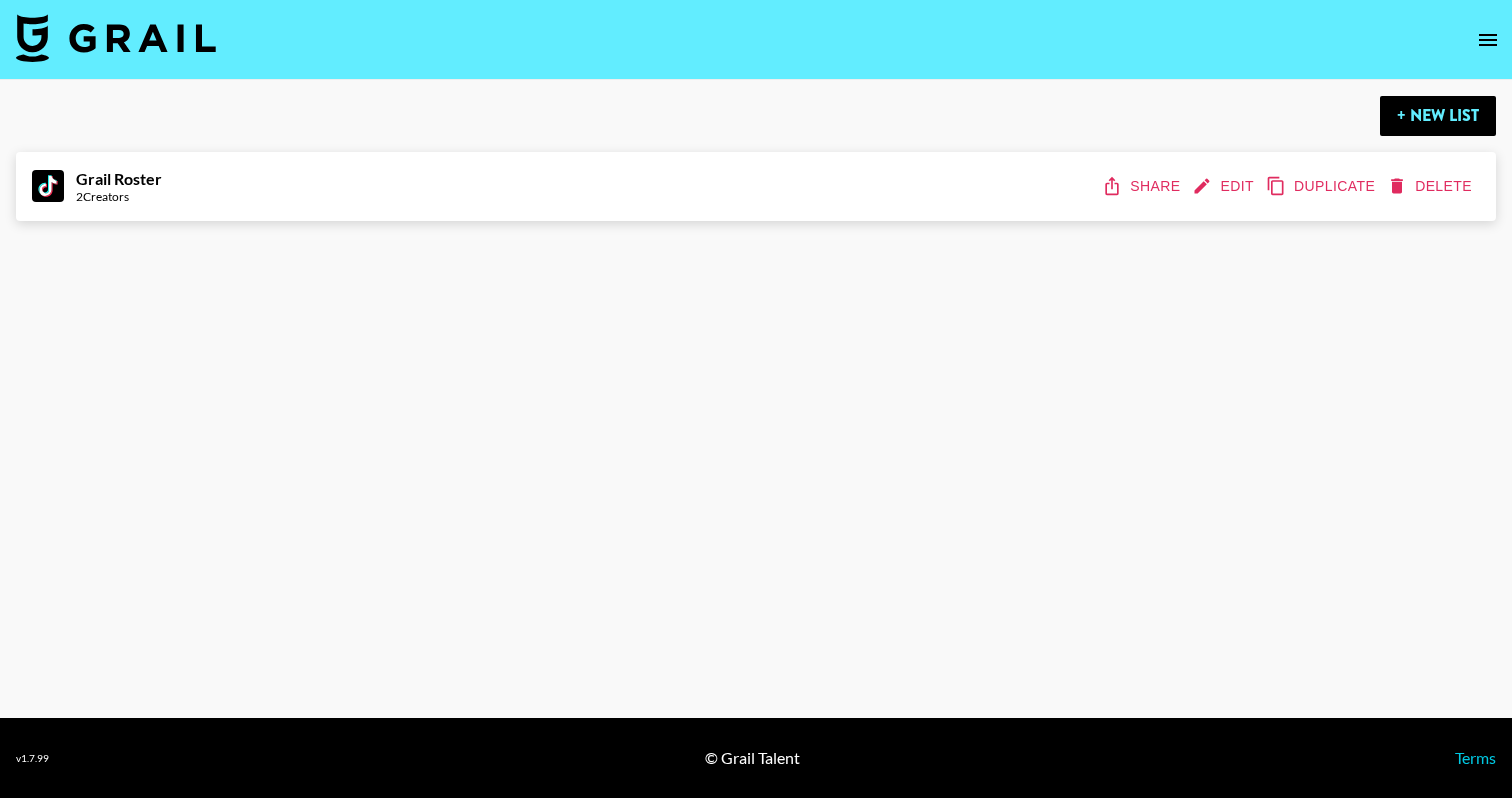 click on "Delete" at bounding box center [1431, 186] 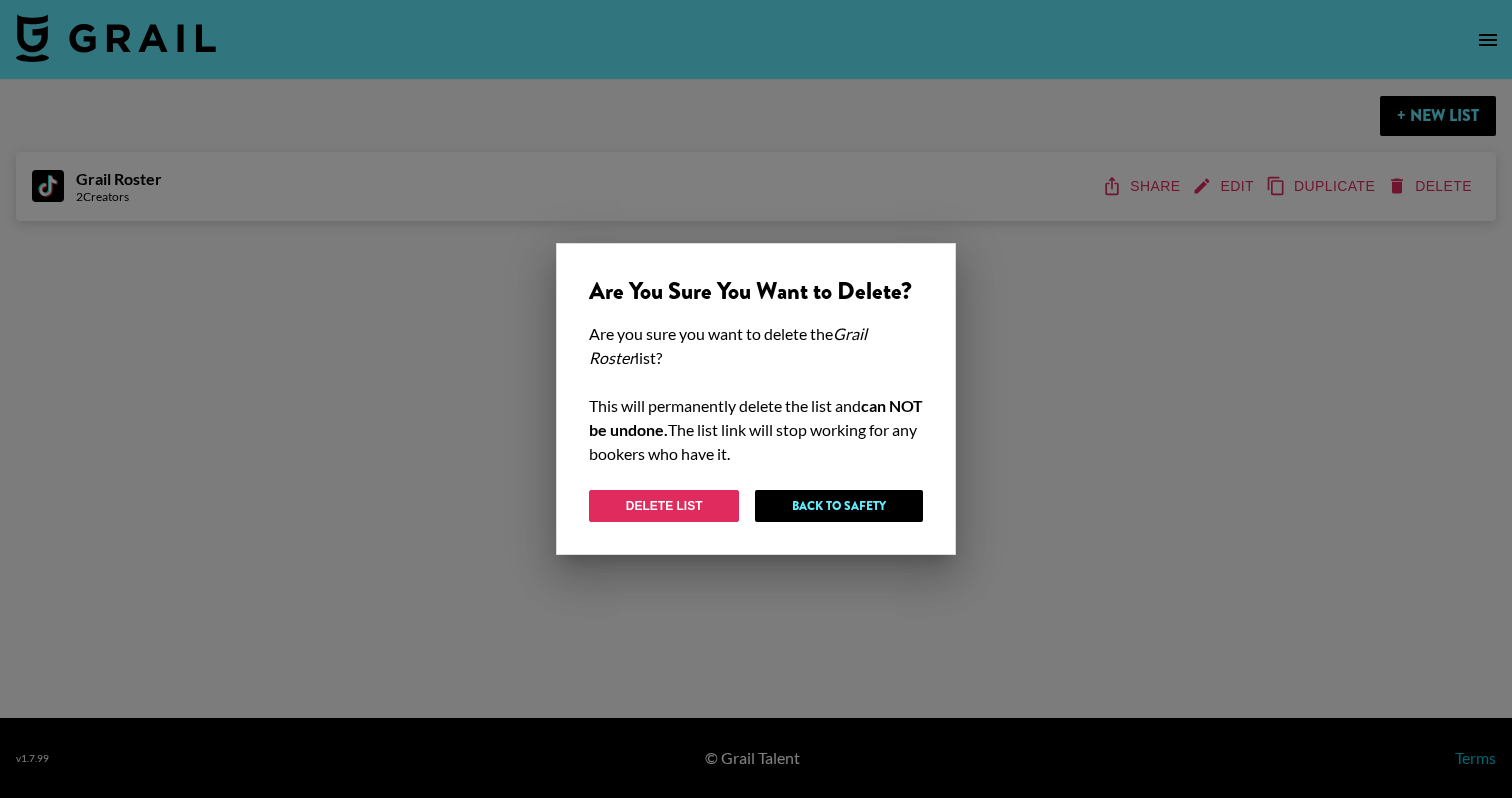 click on "Delete List" at bounding box center [664, 506] 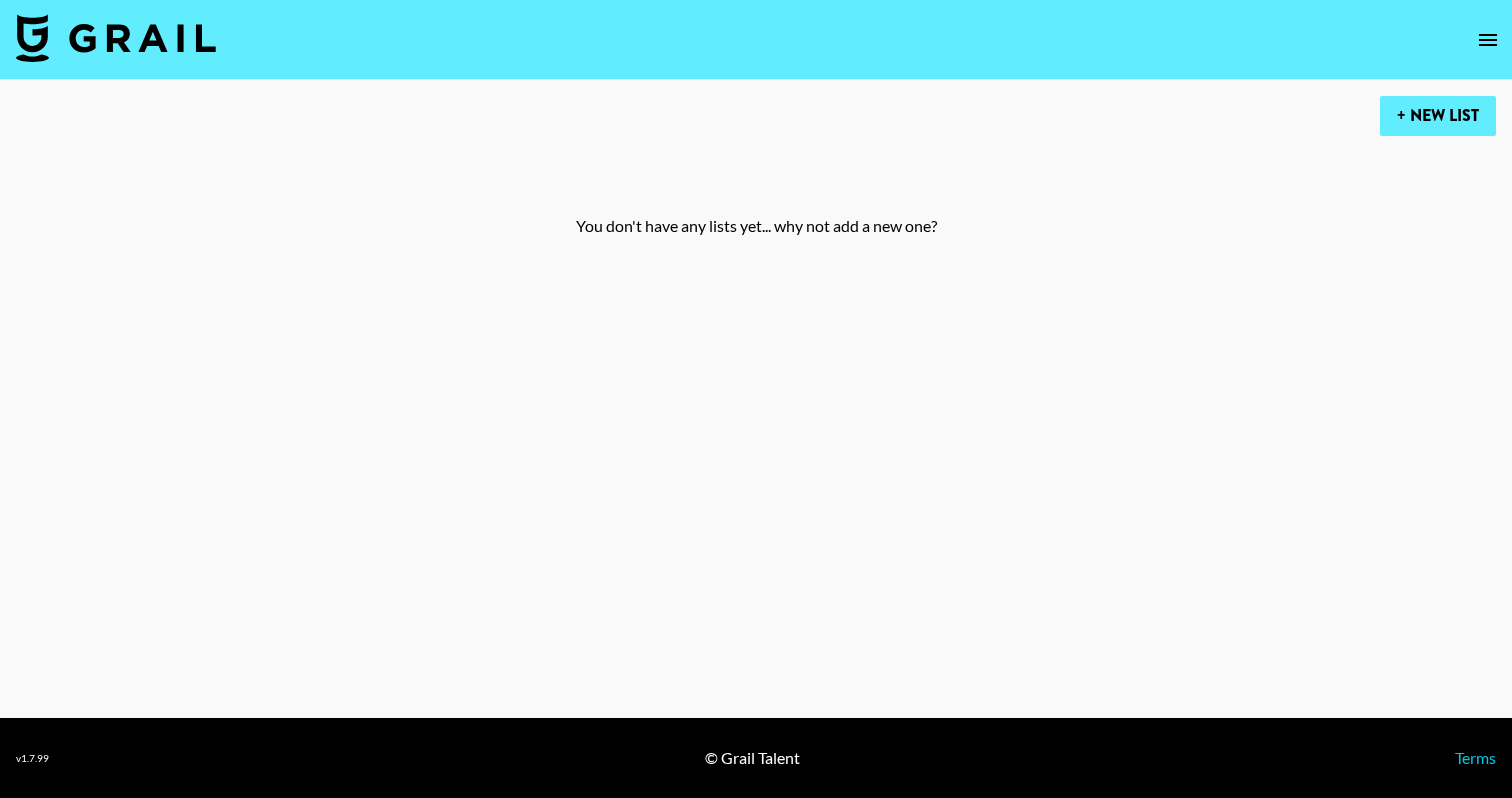 click on "+ New List" at bounding box center (1438, 116) 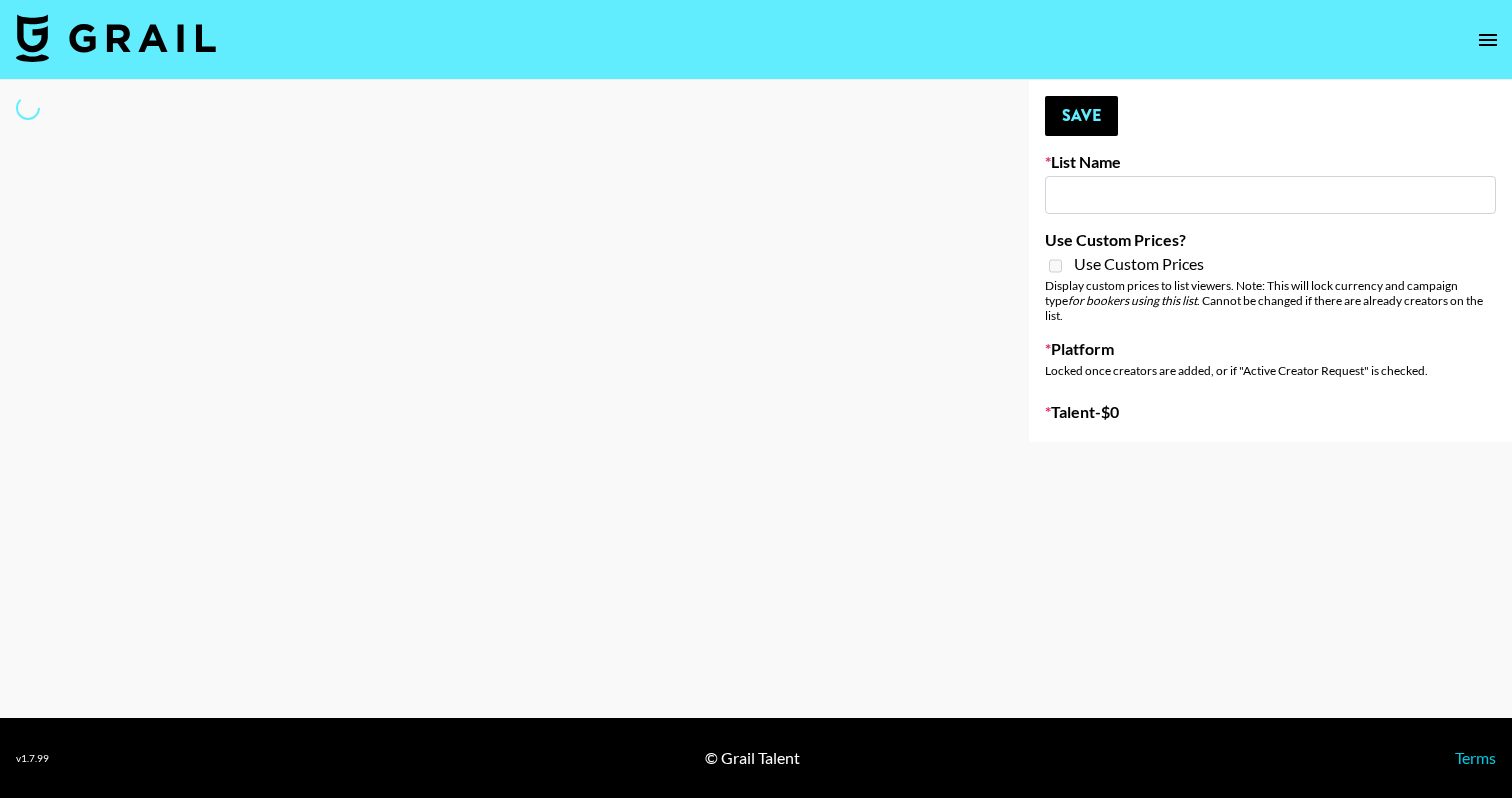 click at bounding box center (1270, 195) 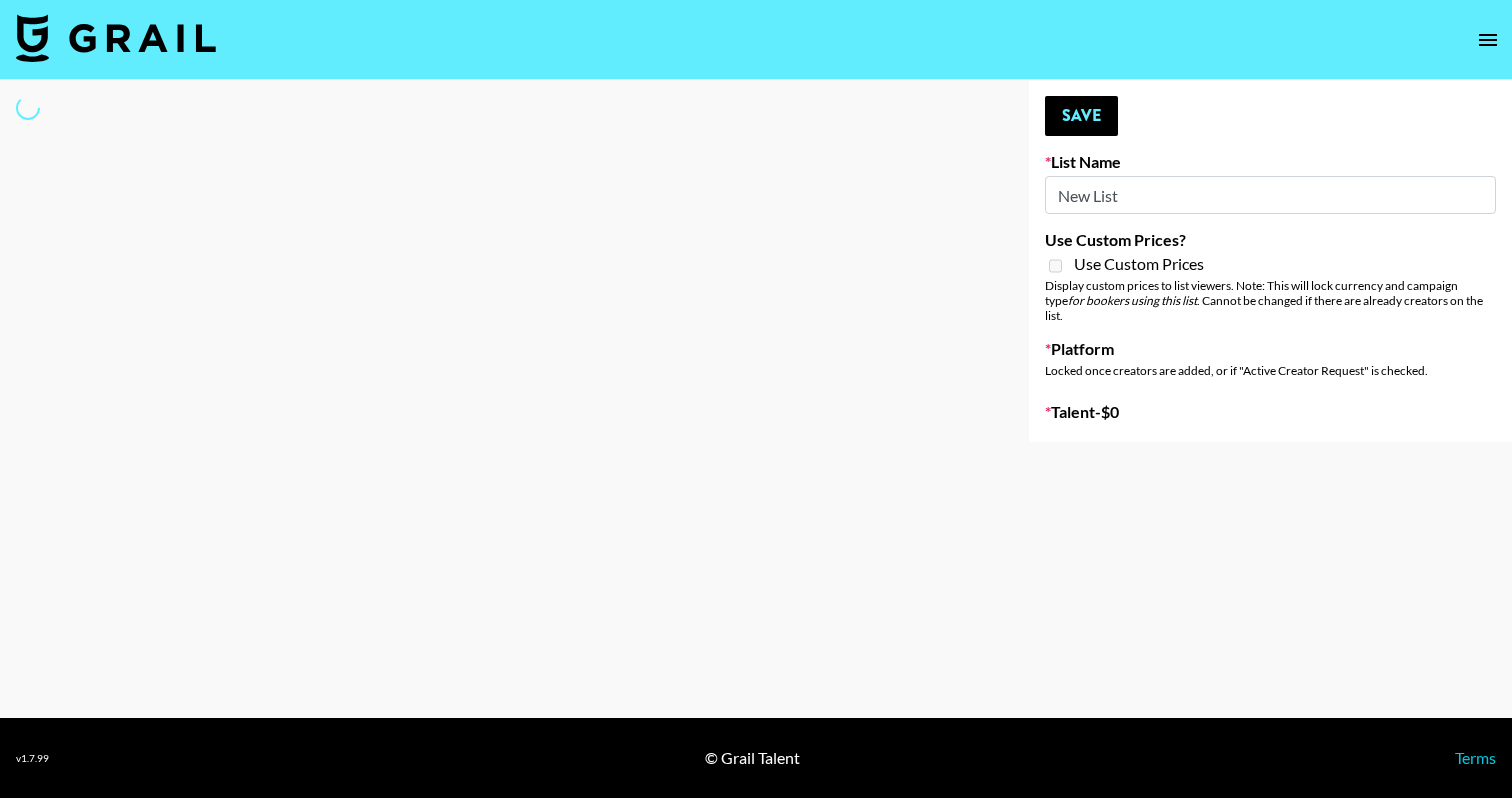 select on "Song" 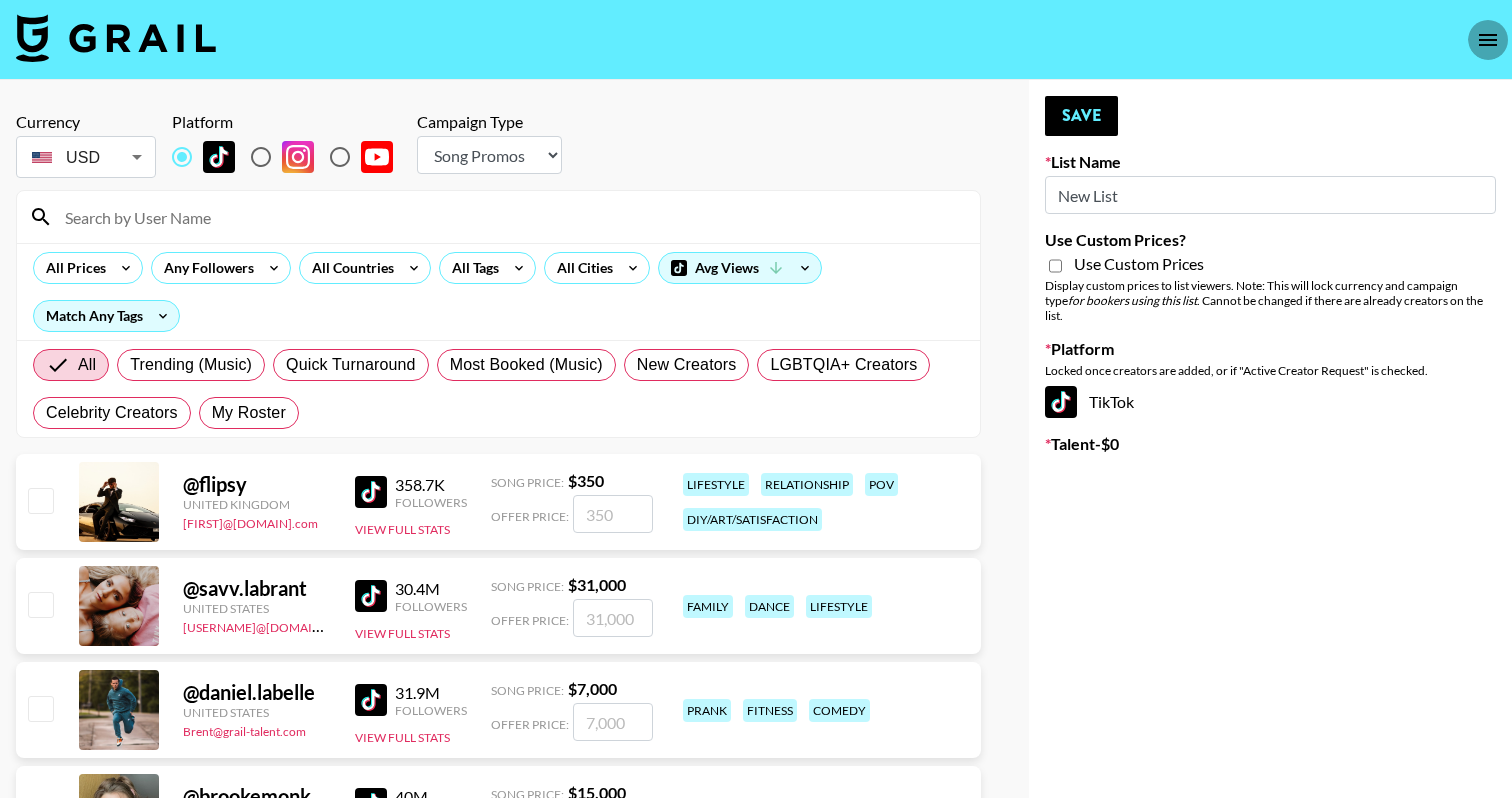 click 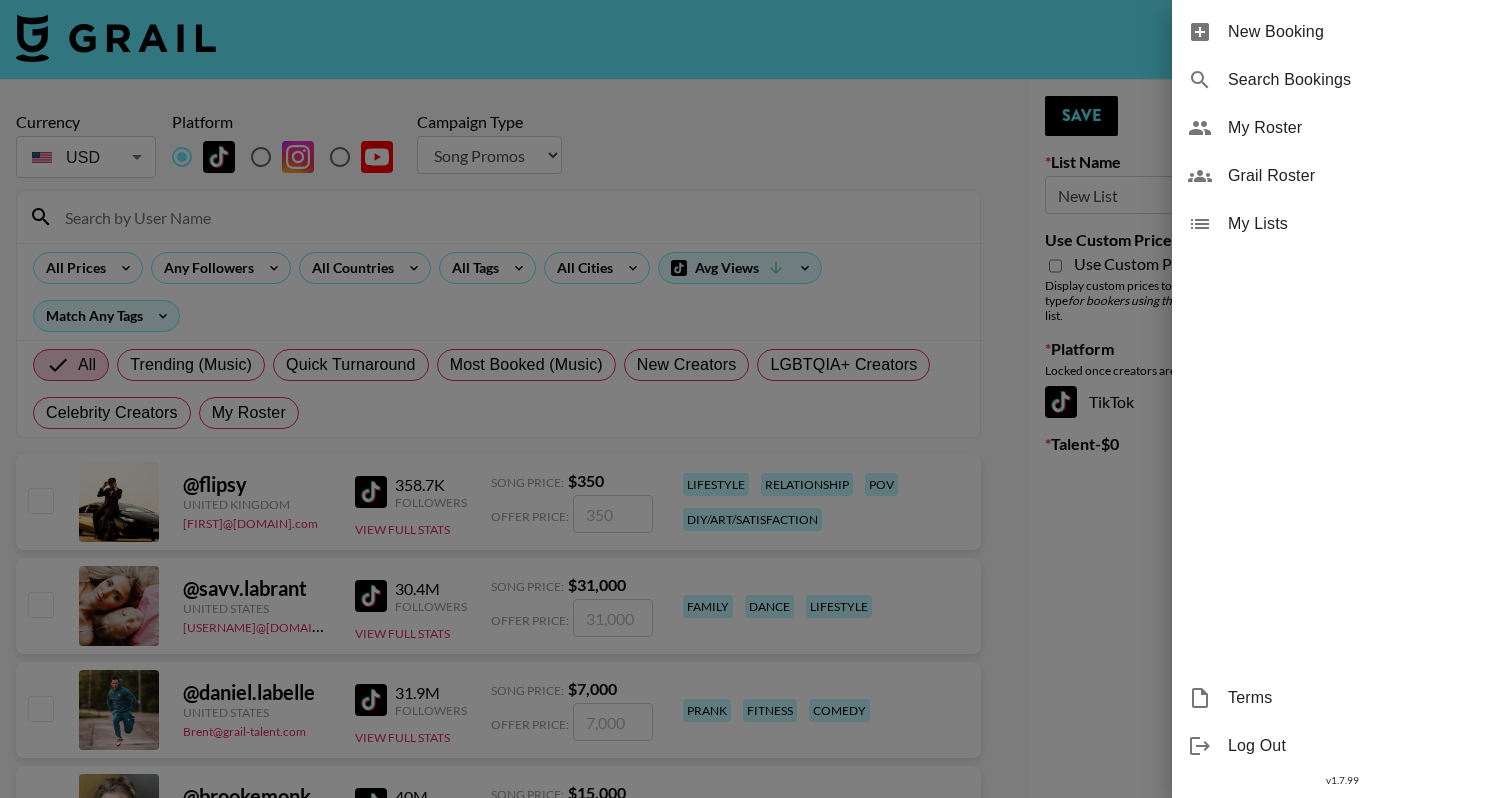 click on "Search Bookings" at bounding box center (1362, 80) 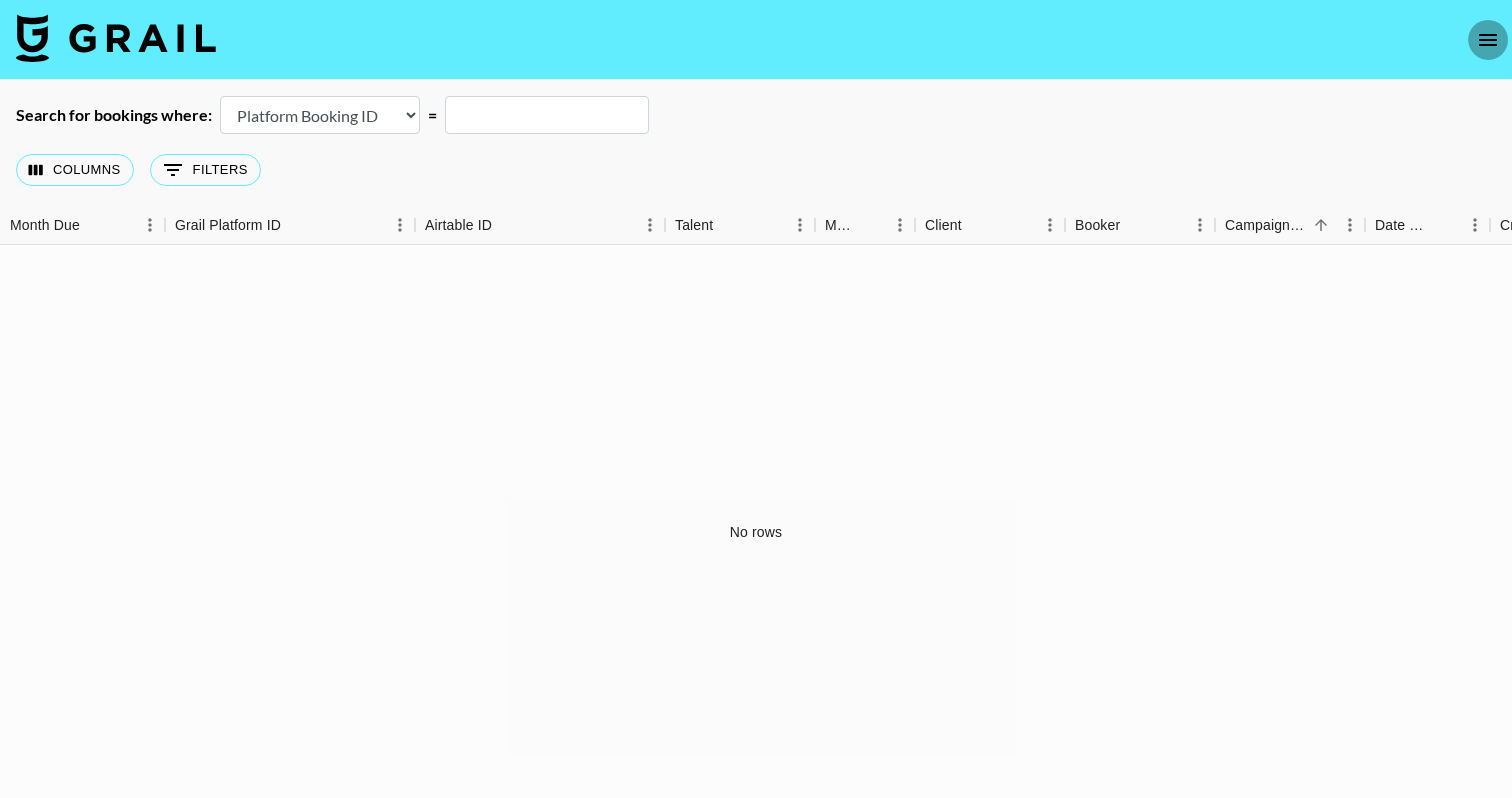 click at bounding box center (1488, 40) 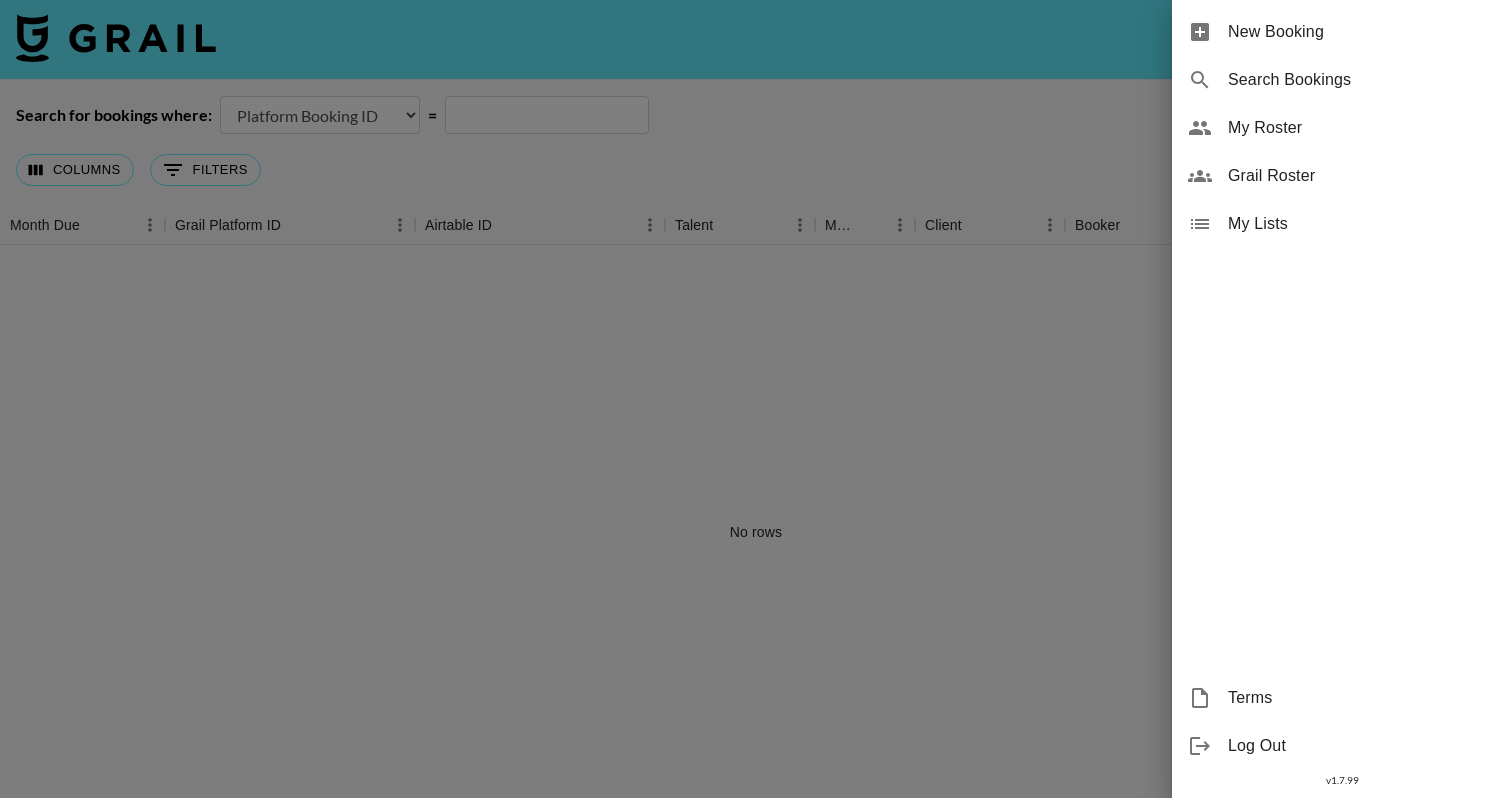 click at bounding box center [756, 399] 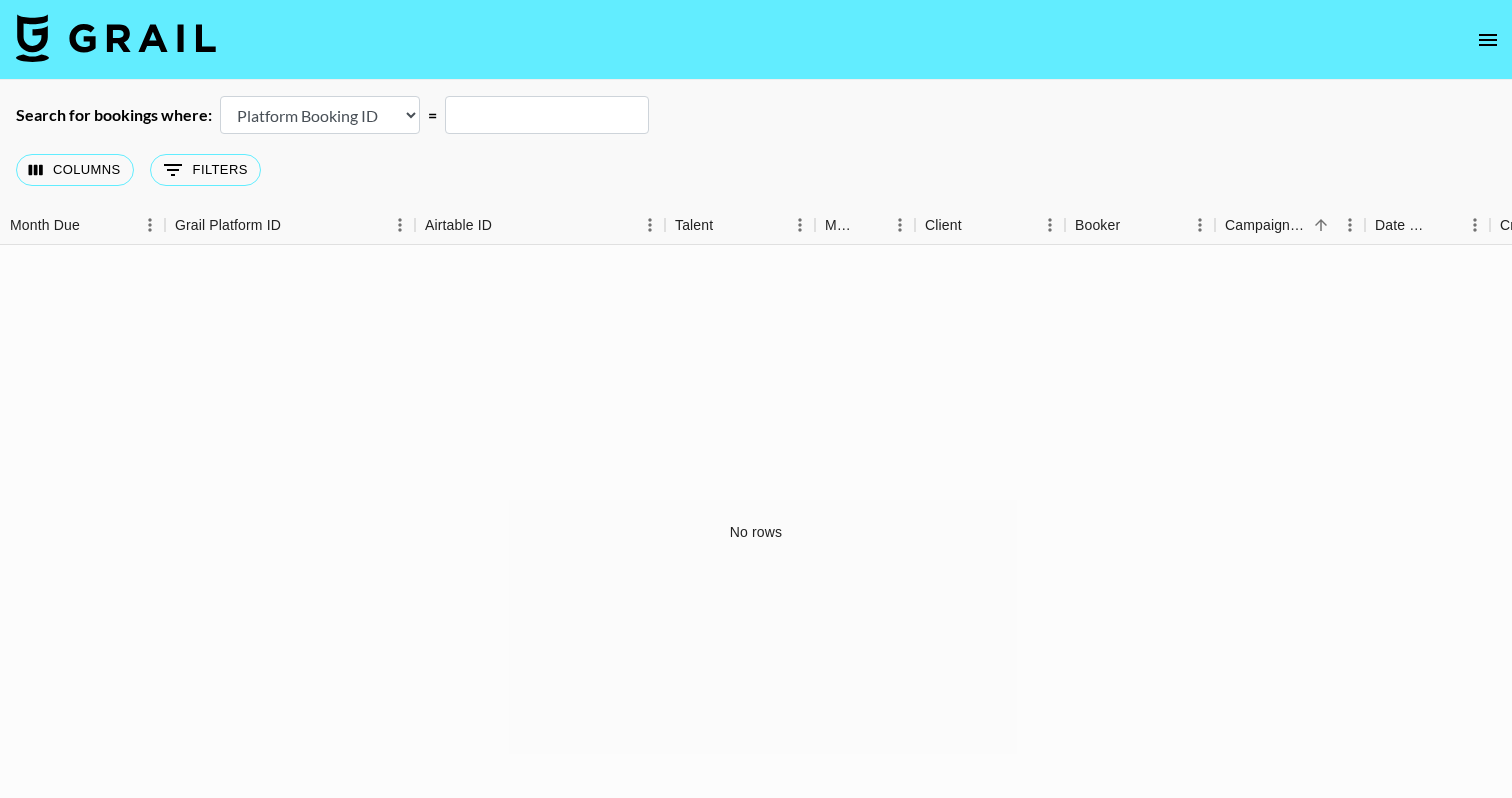 type 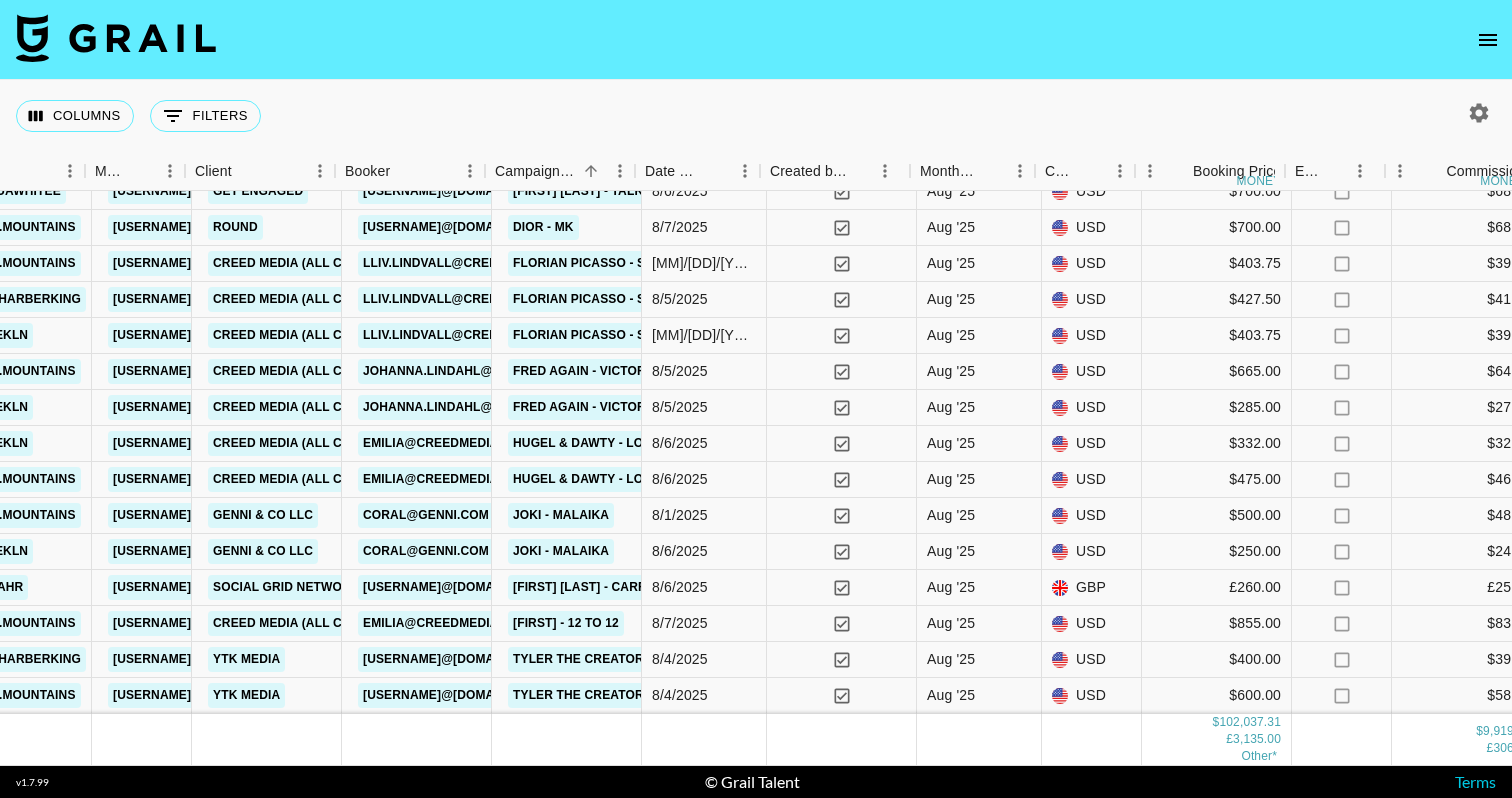 scroll, scrollTop: 5718, scrollLeft: 722, axis: both 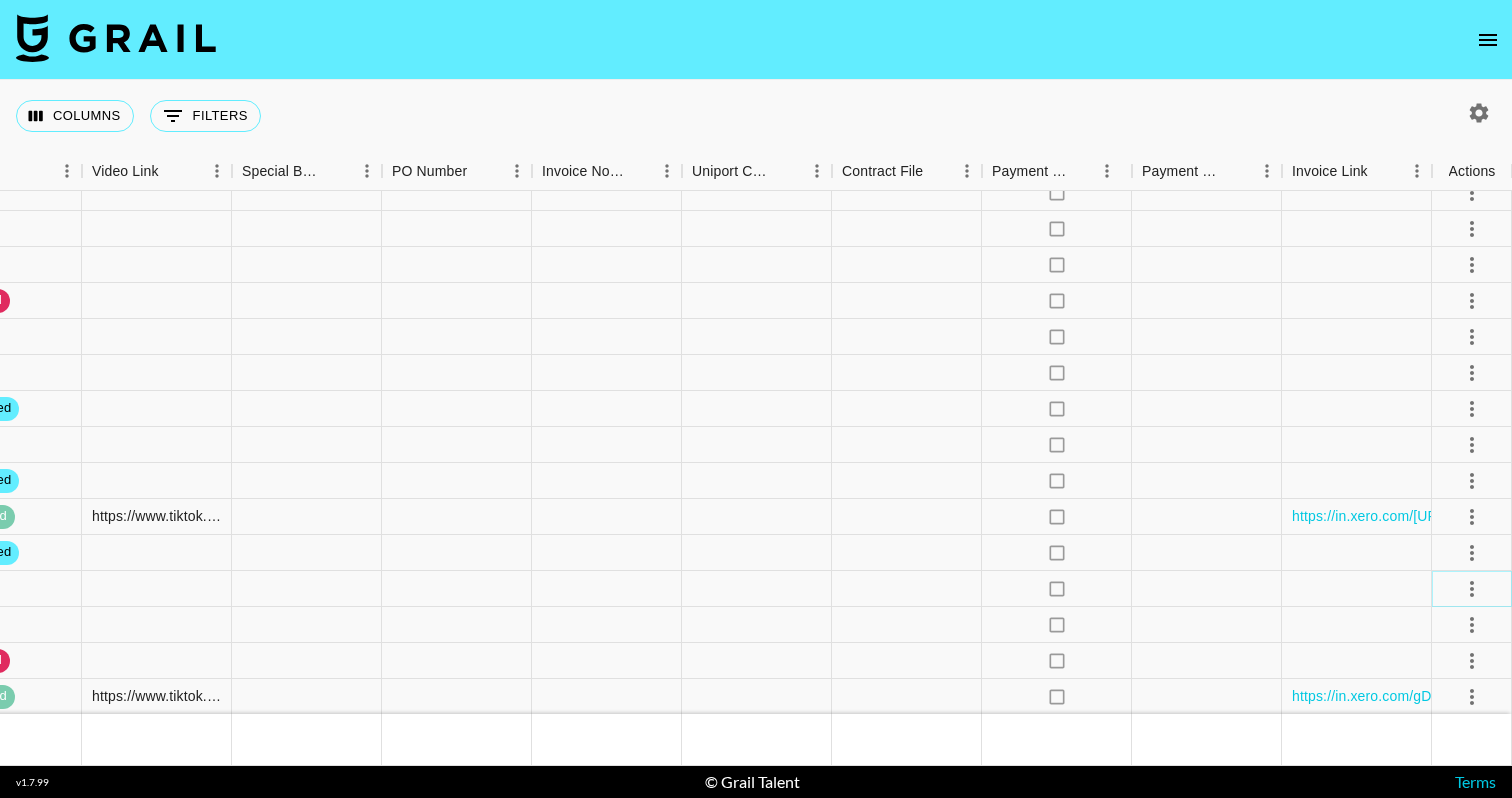 click at bounding box center (1472, 589) 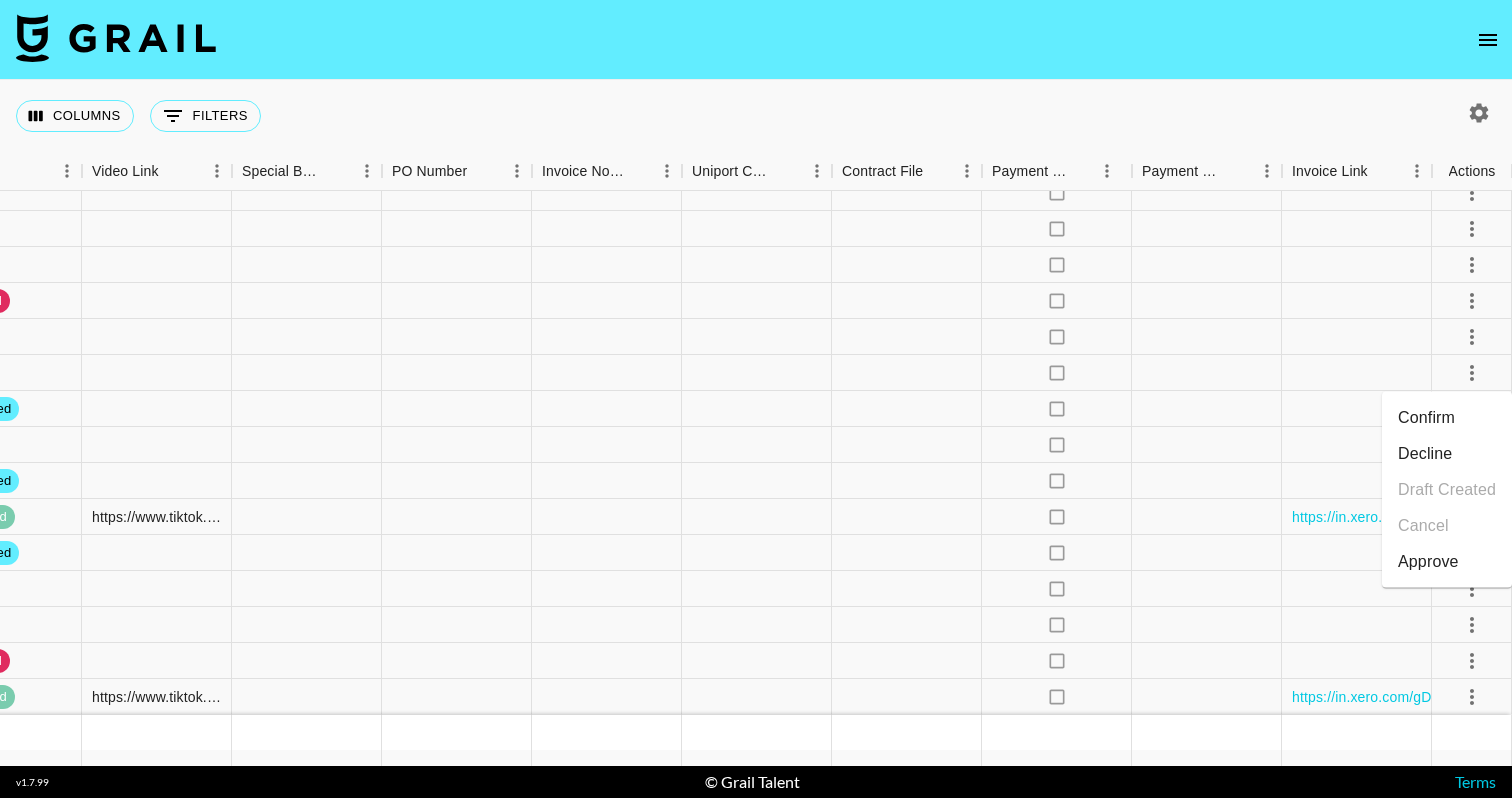 scroll, scrollTop: 5701, scrollLeft: 2333, axis: both 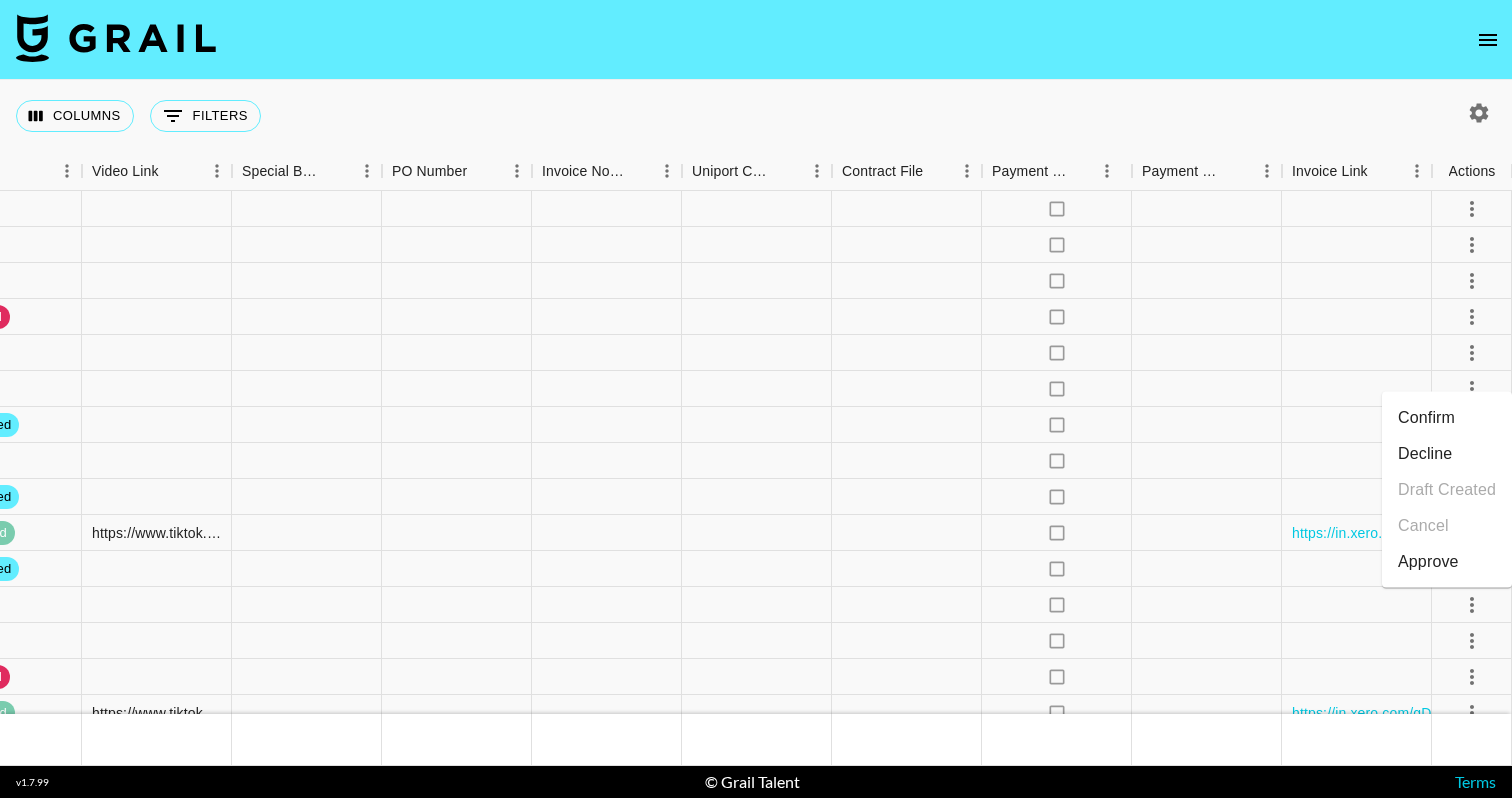 click on "Confirm" at bounding box center (1447, 418) 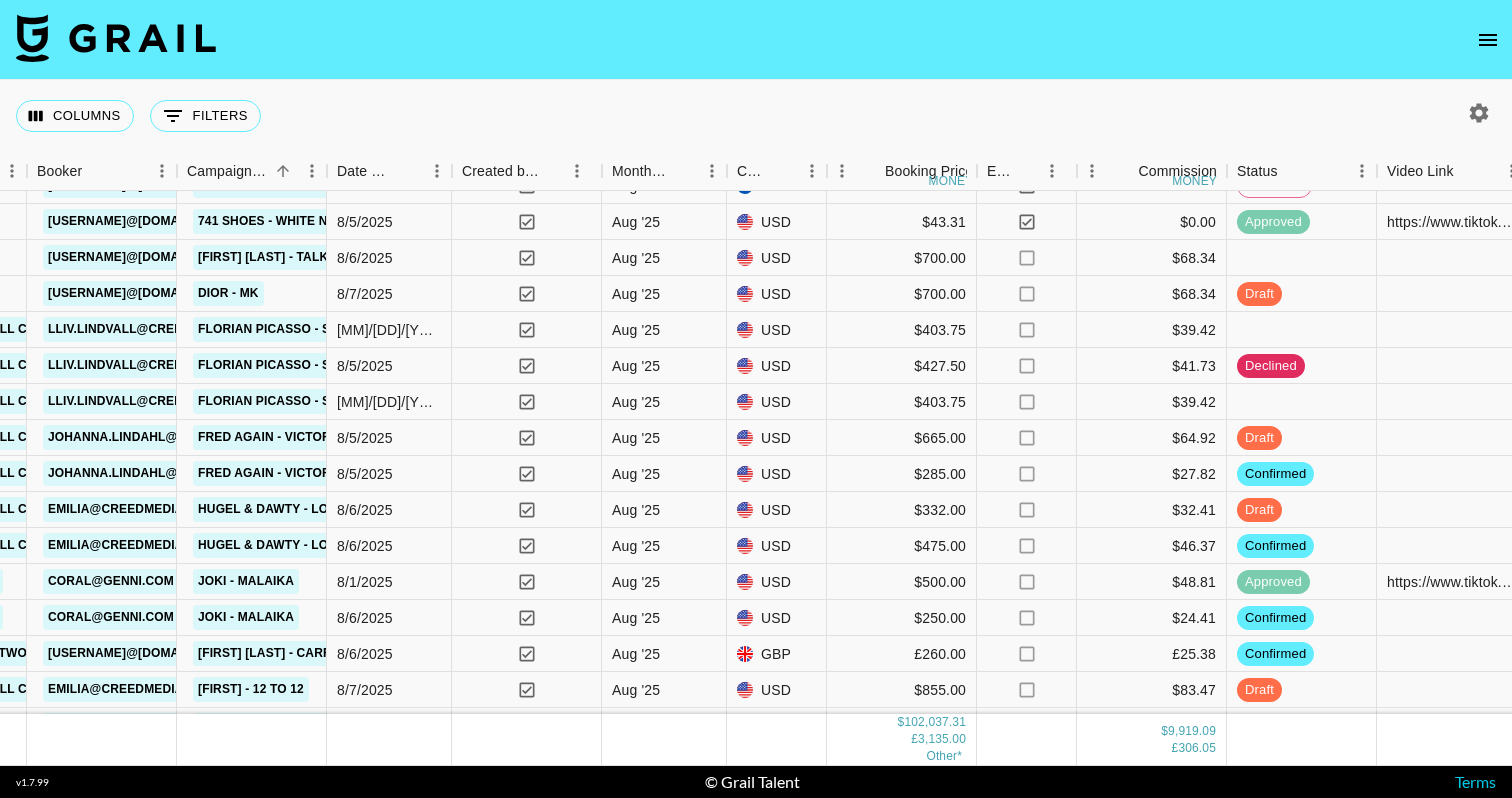scroll, scrollTop: 5650, scrollLeft: 1038, axis: both 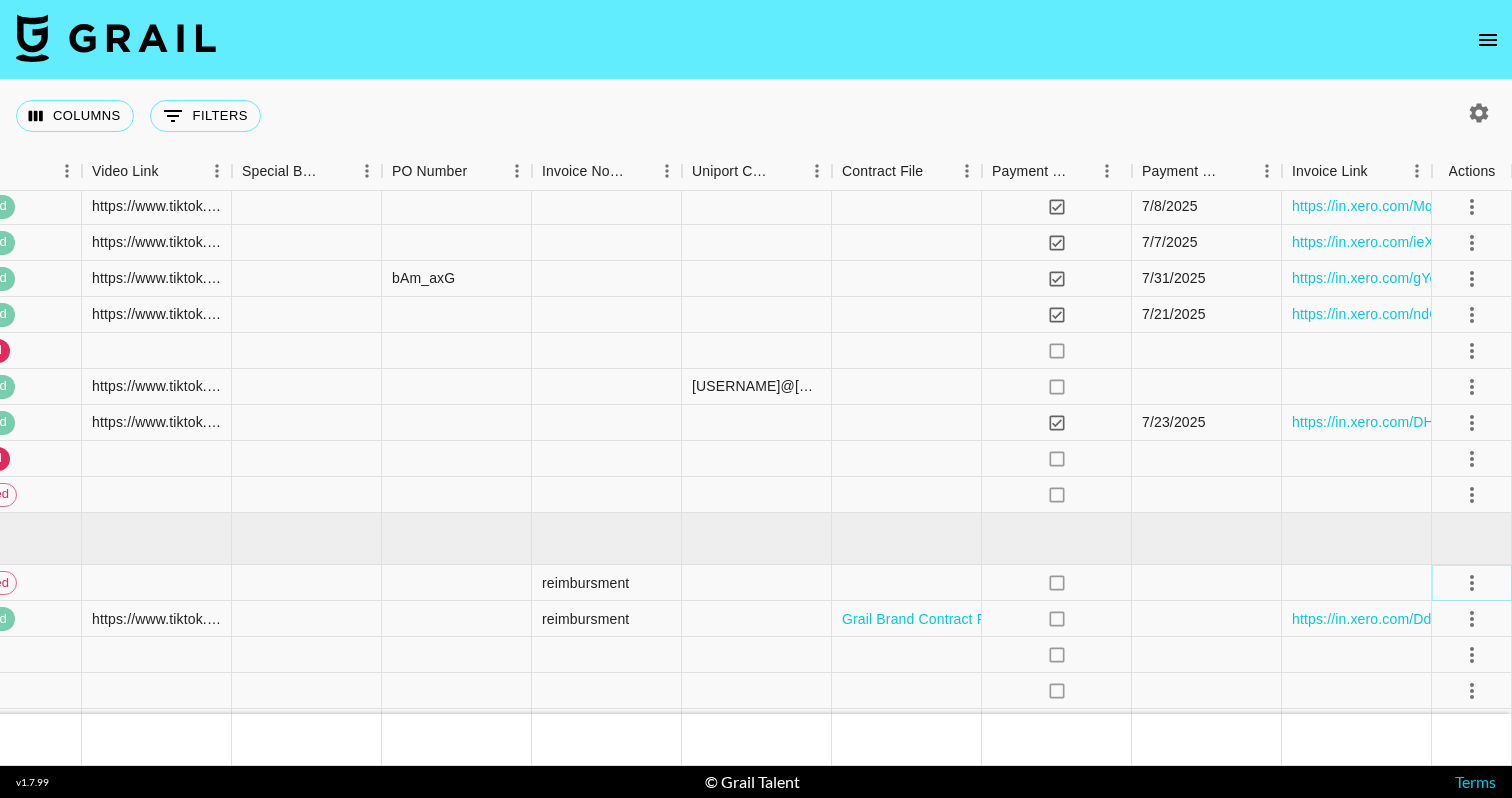 click 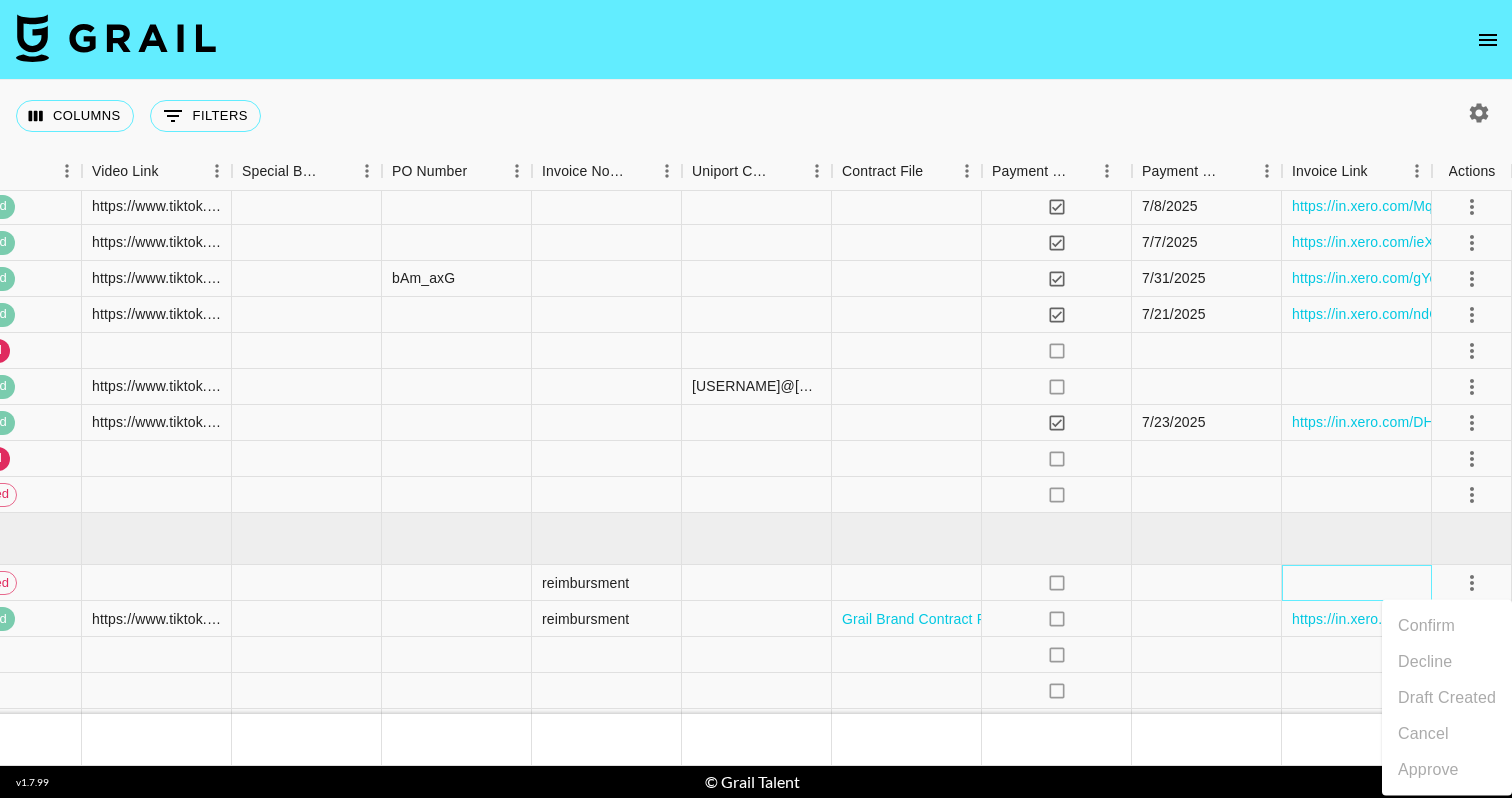 click at bounding box center (1357, 583) 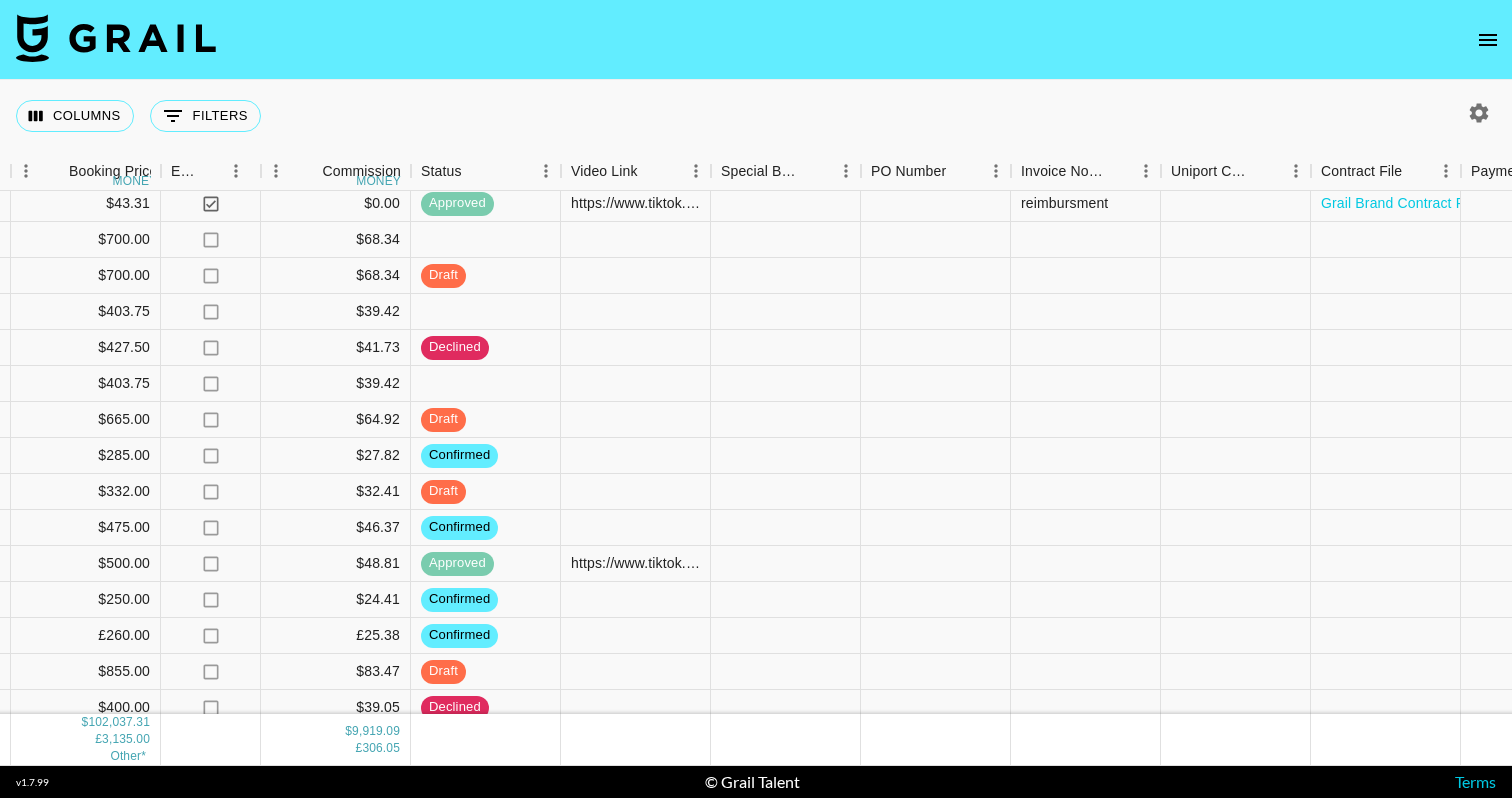 scroll, scrollTop: 5732, scrollLeft: 1854, axis: both 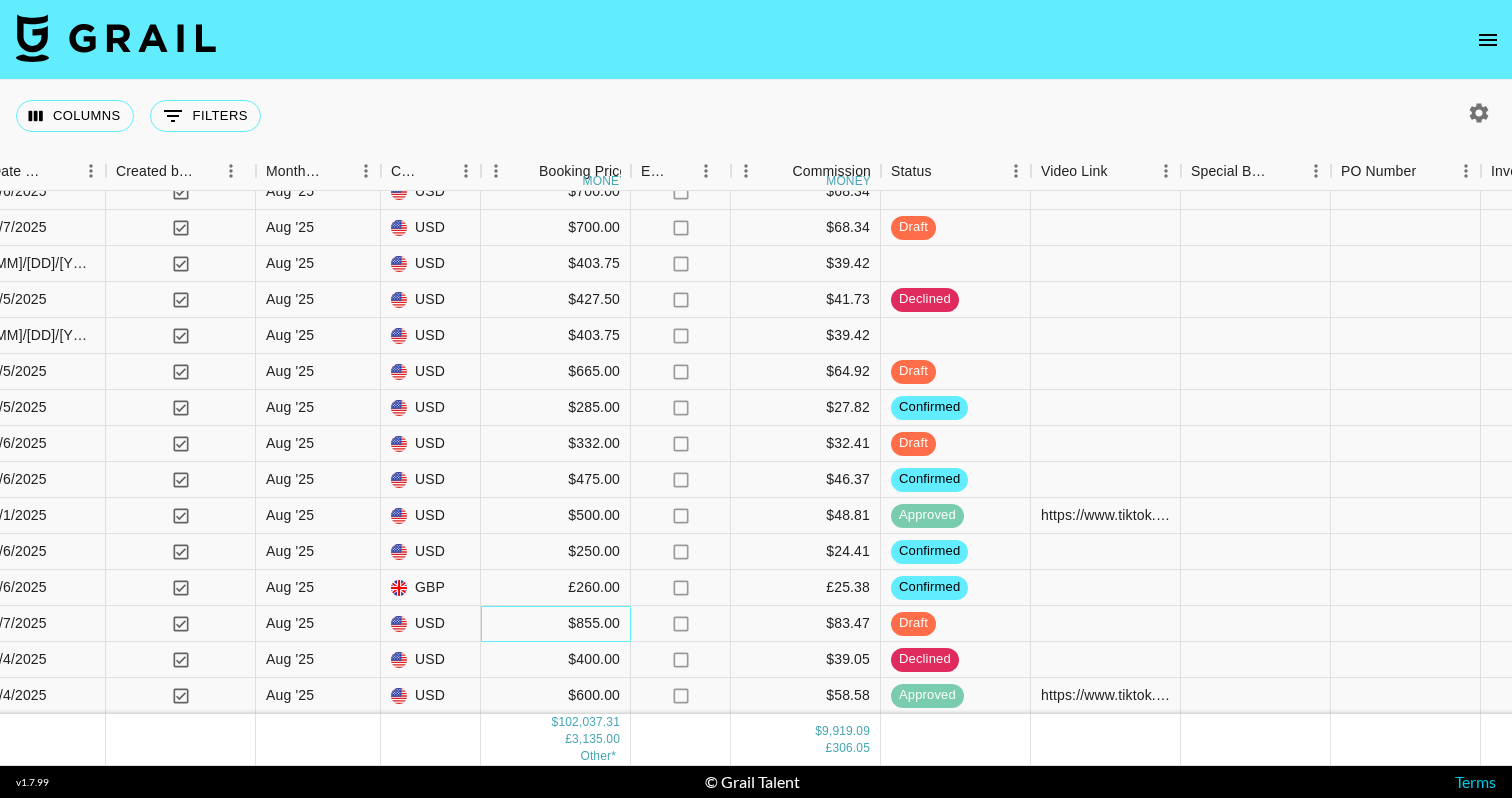 click on "$855.00" at bounding box center [556, 624] 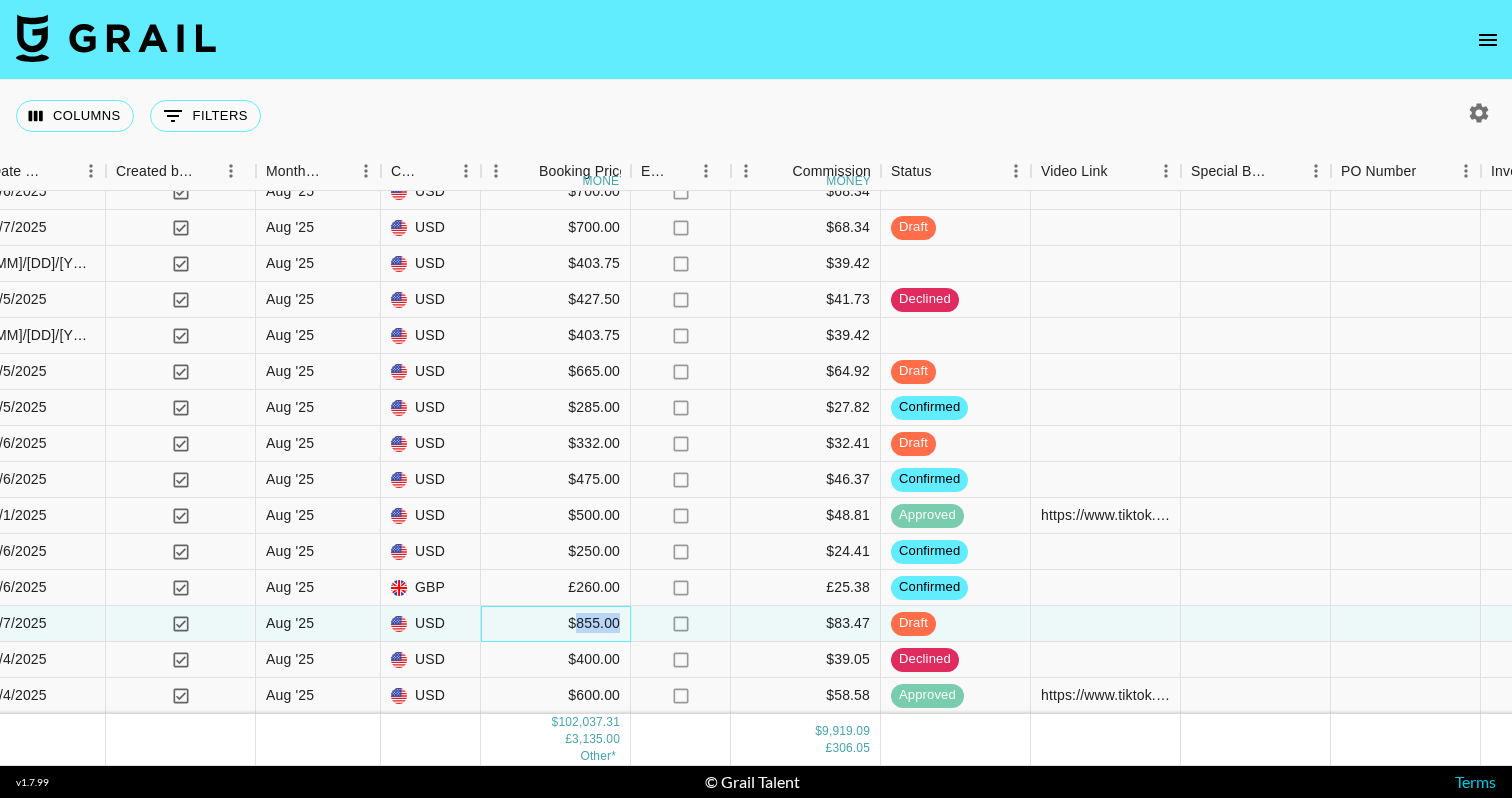 click on "$855.00" at bounding box center [556, 624] 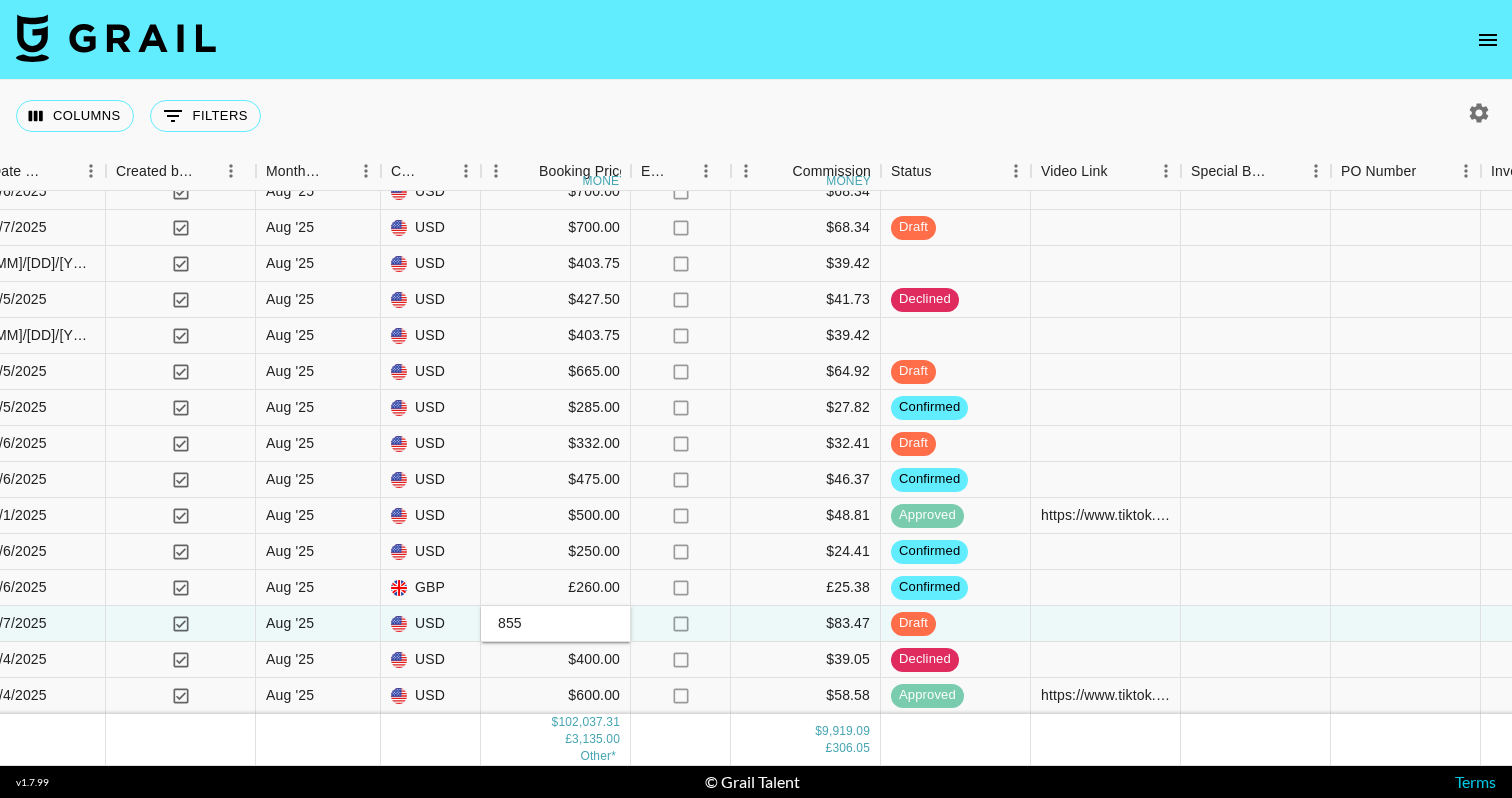 click on "855" at bounding box center (555, 623) 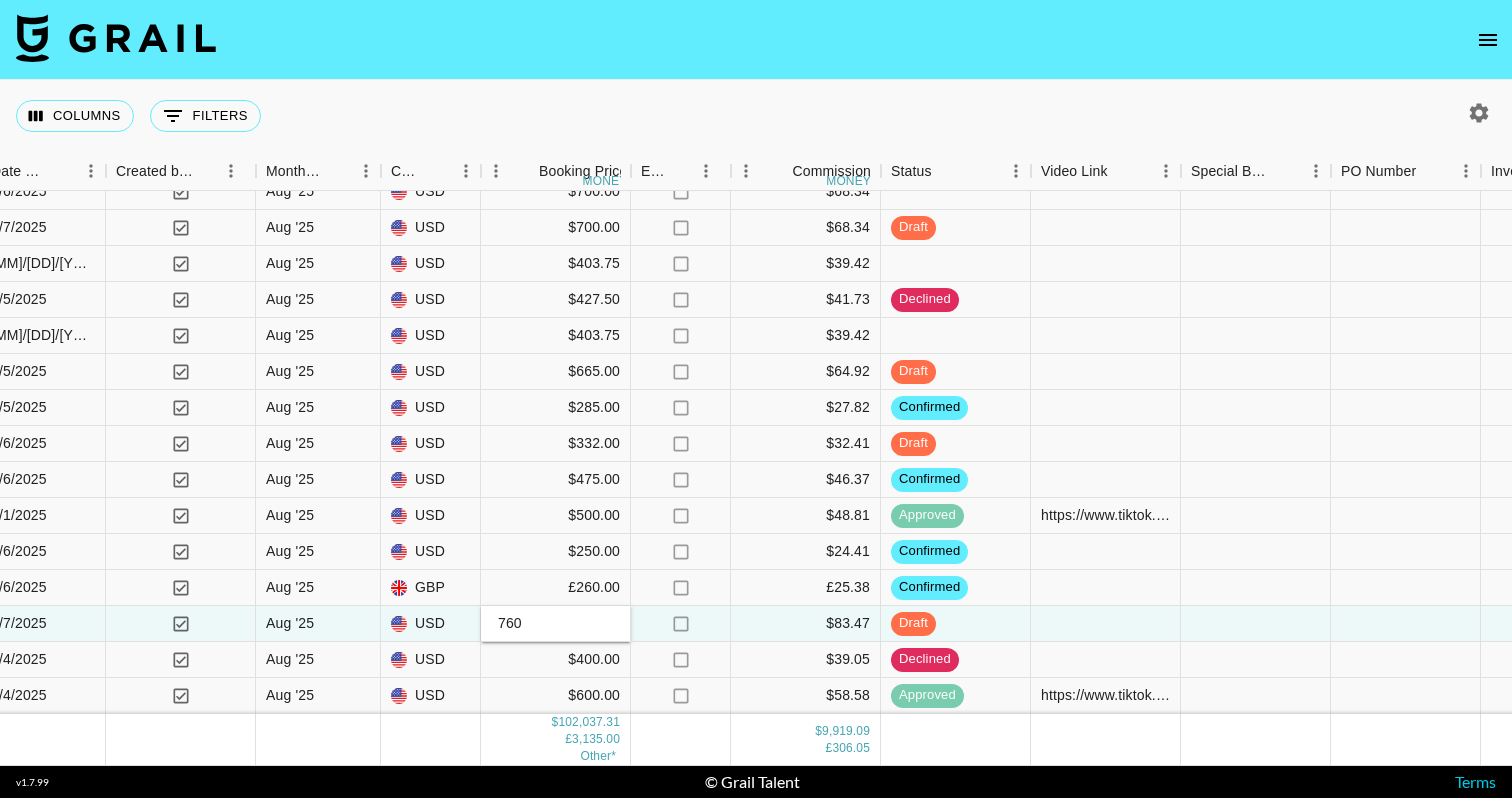 type on "760" 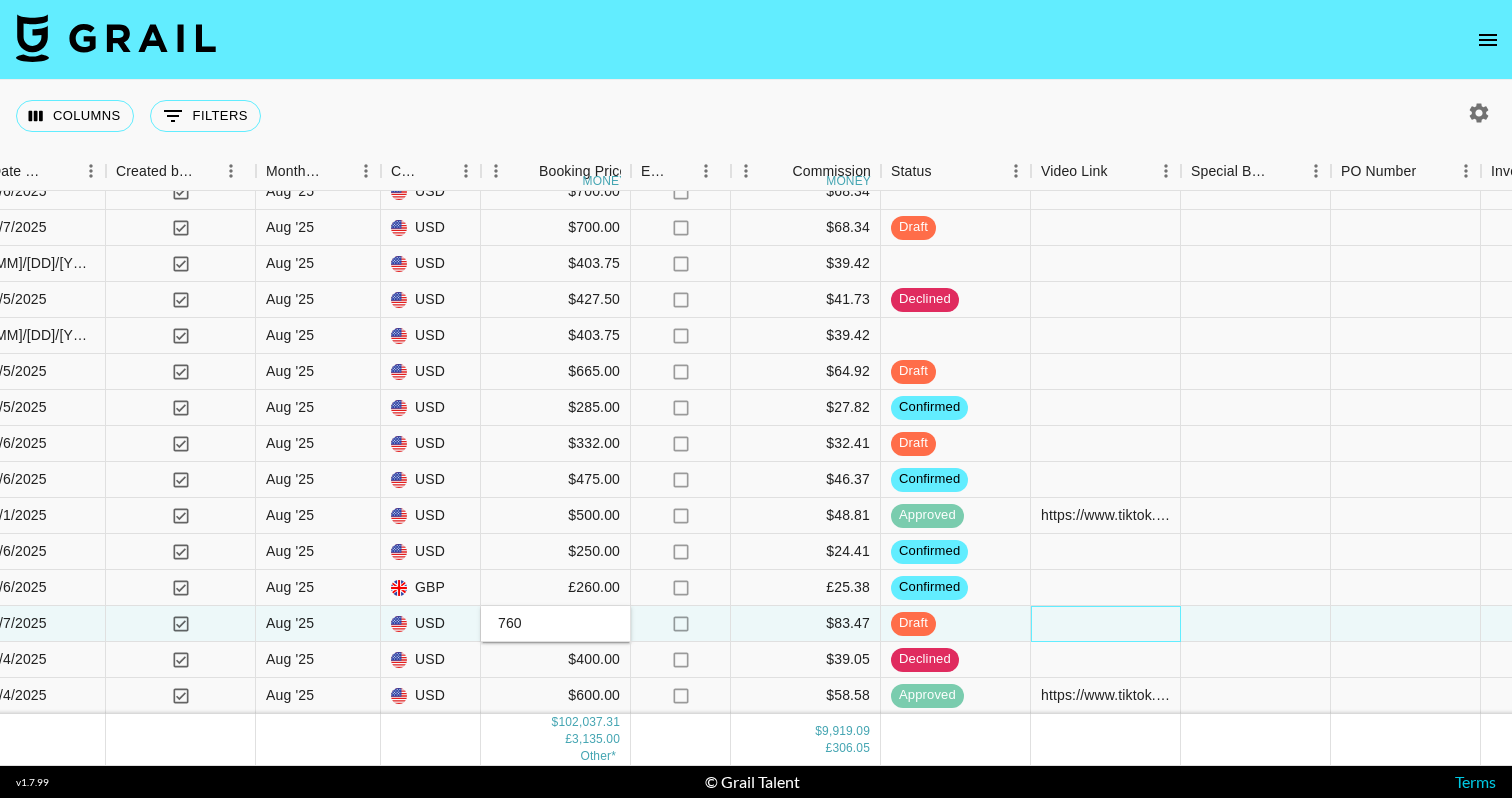 click at bounding box center (1106, 624) 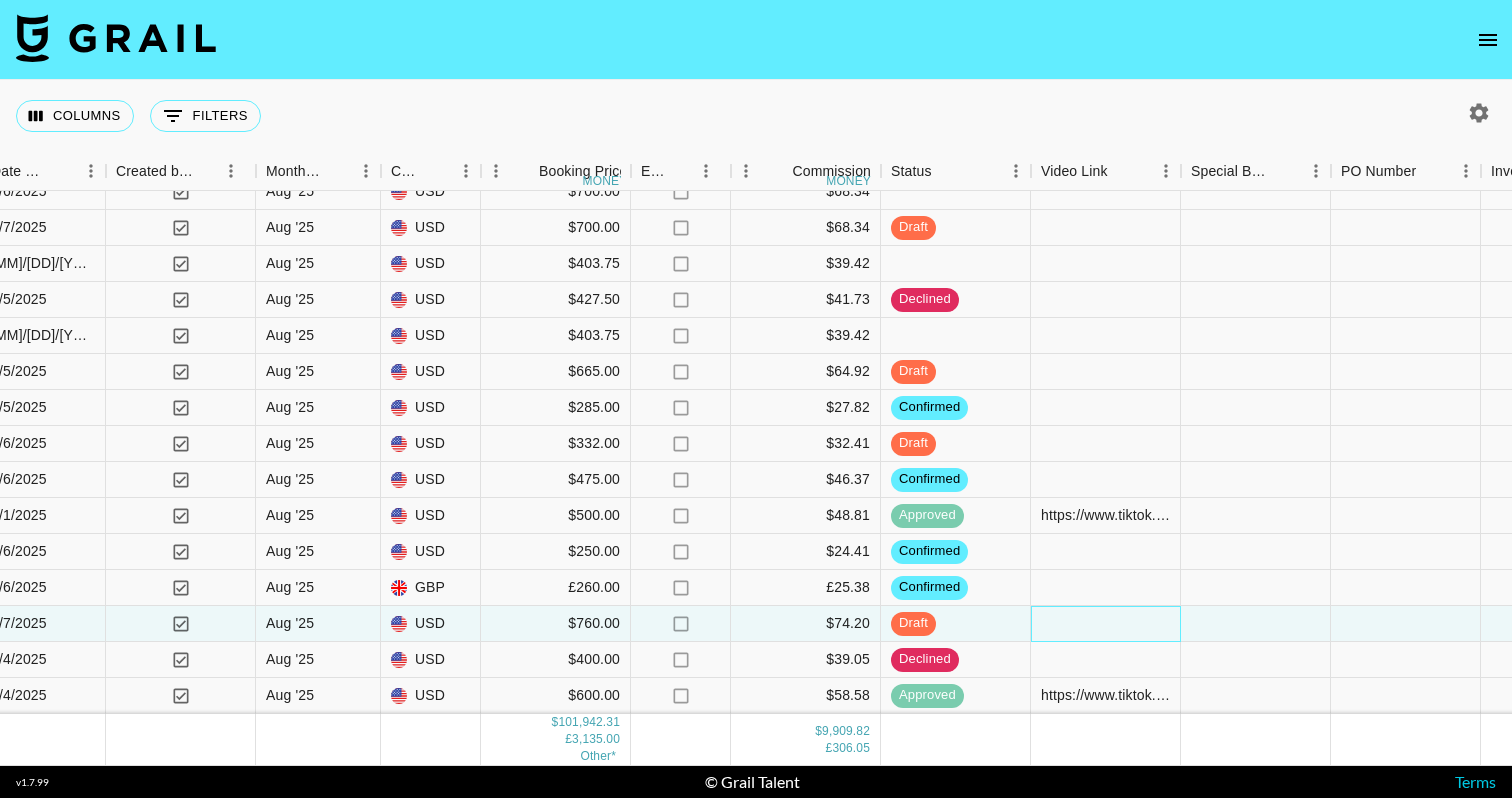 scroll, scrollTop: 0, scrollLeft: 0, axis: both 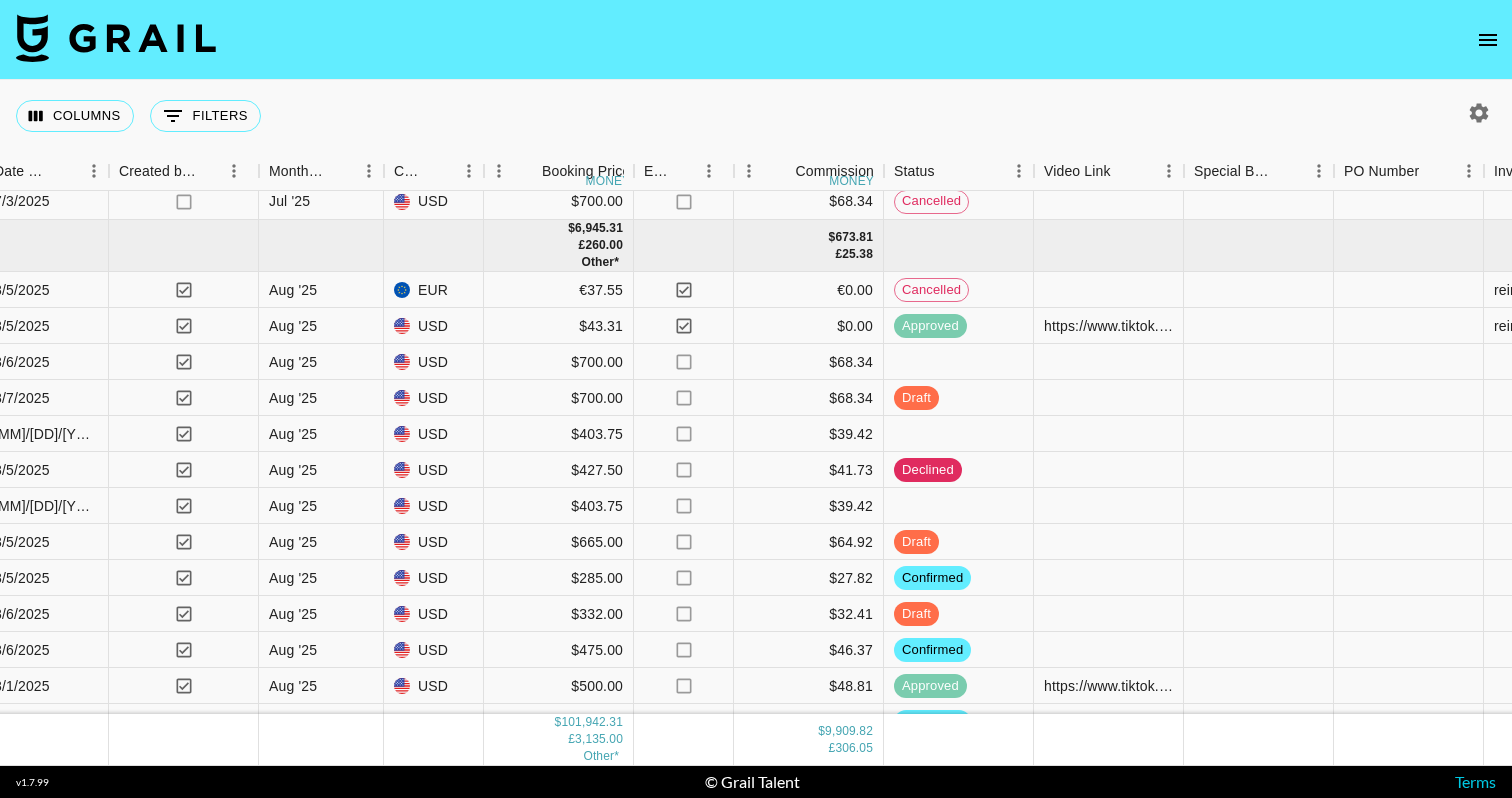 click at bounding box center [756, 40] 